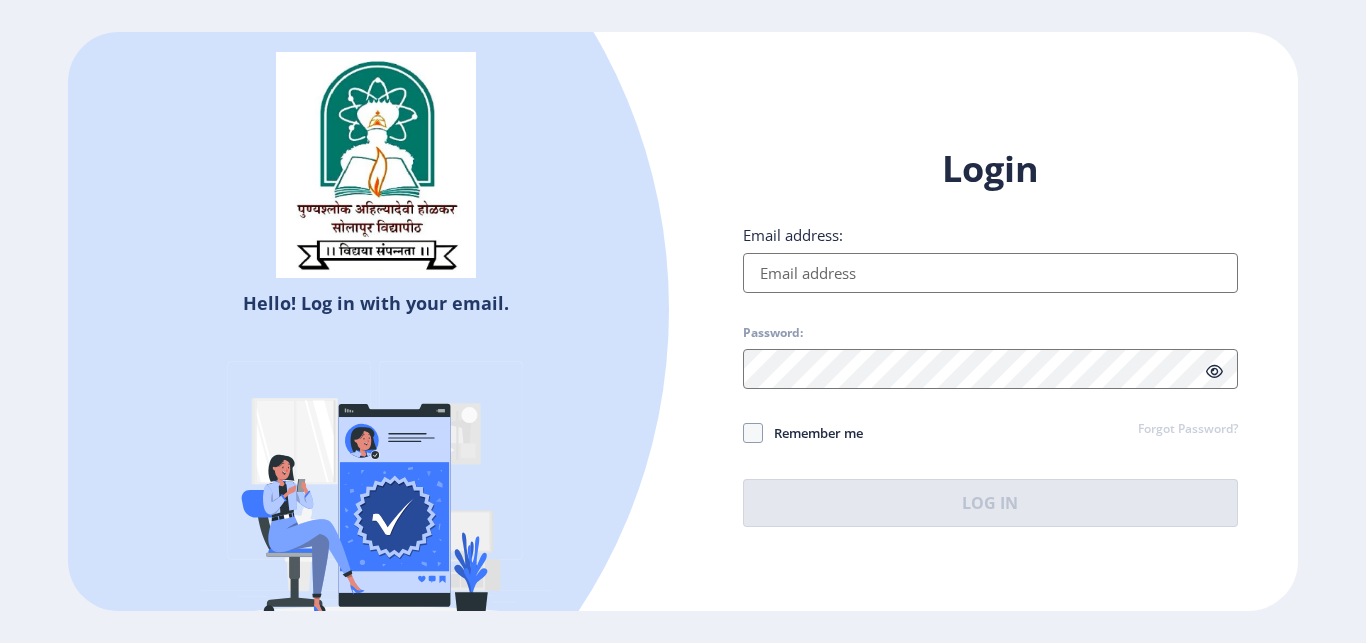 scroll, scrollTop: 0, scrollLeft: 0, axis: both 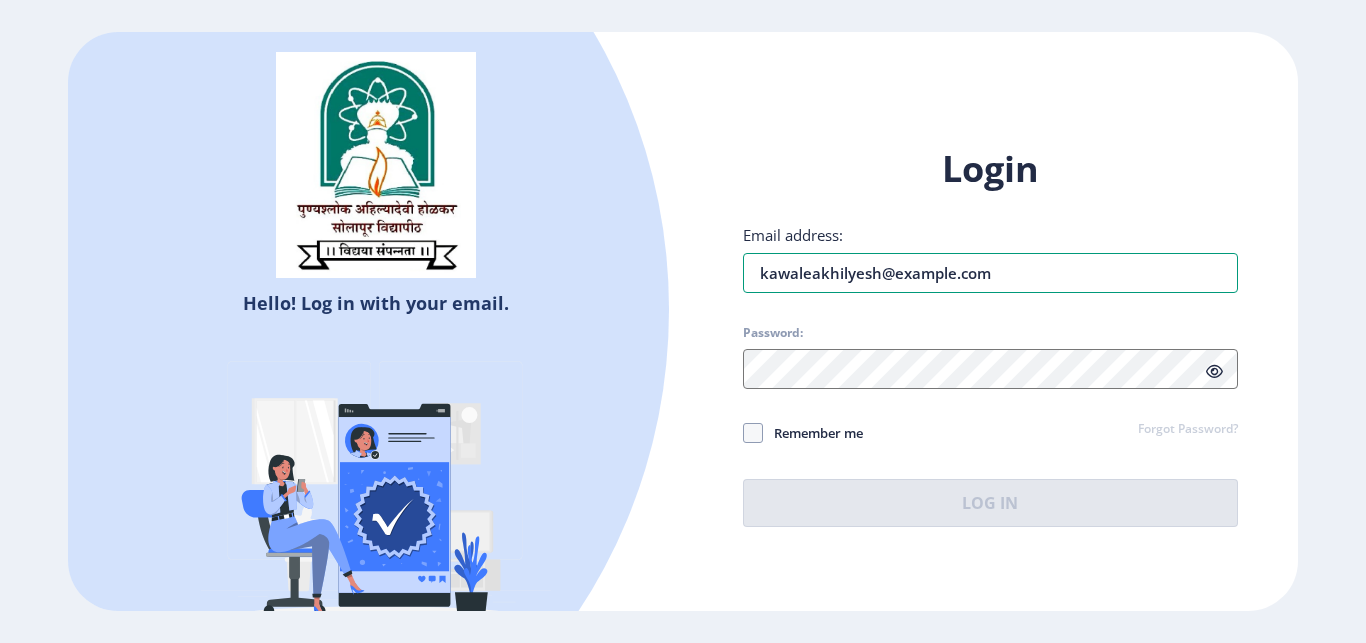 type on "kawaleakhilyesh@example.com" 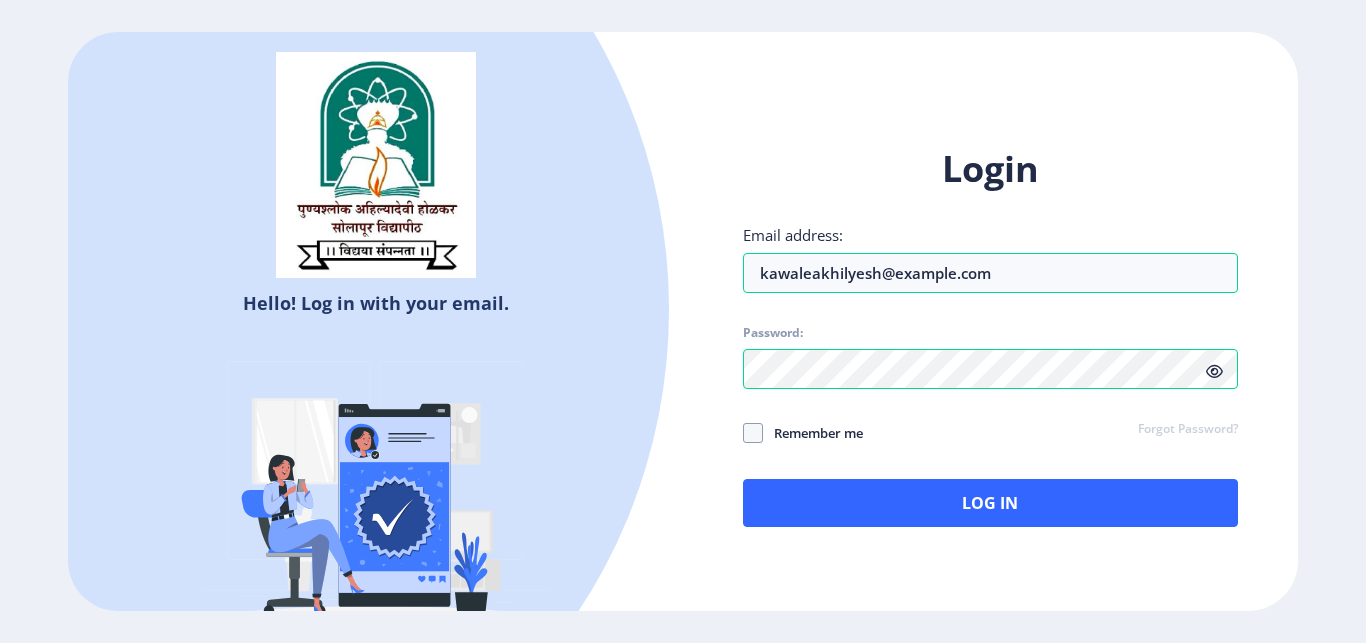 click 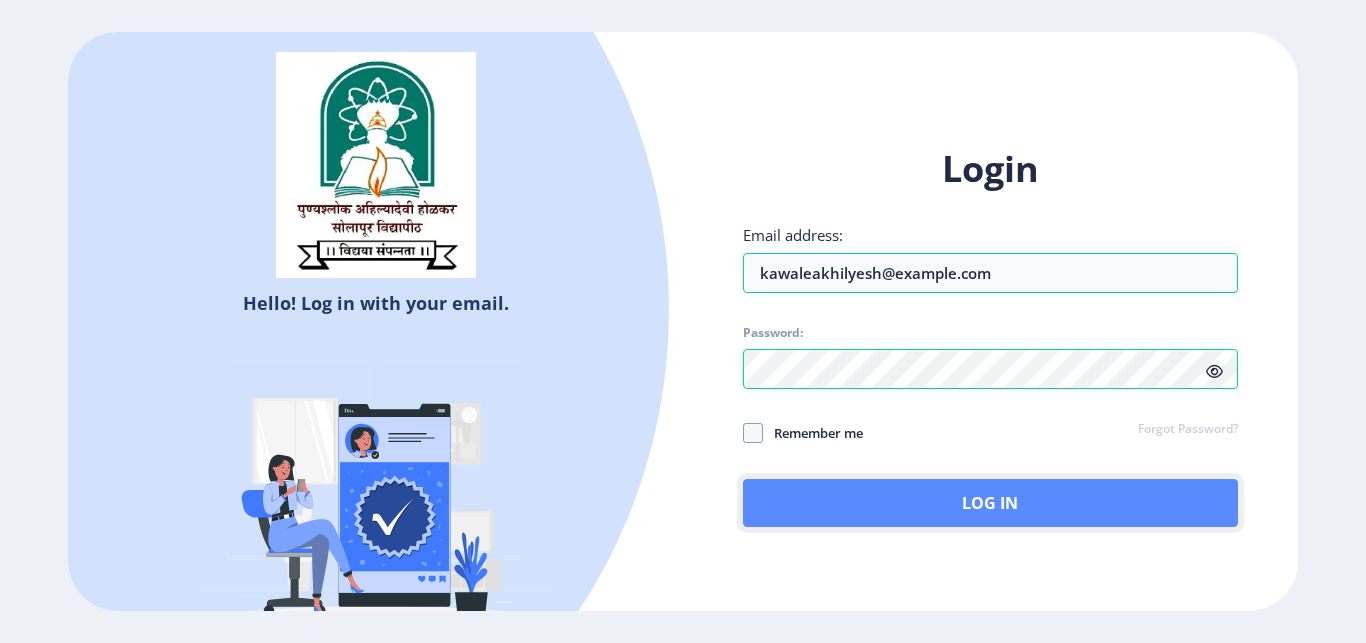 click on "Log In" 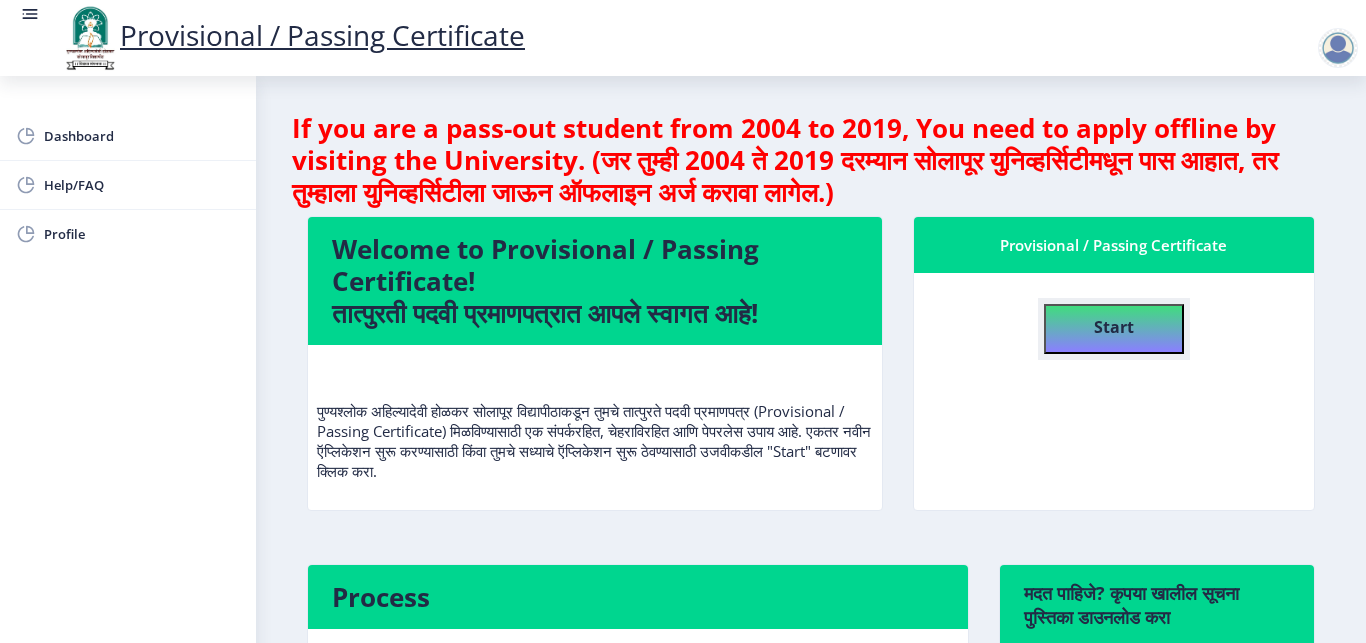 click on "Start" 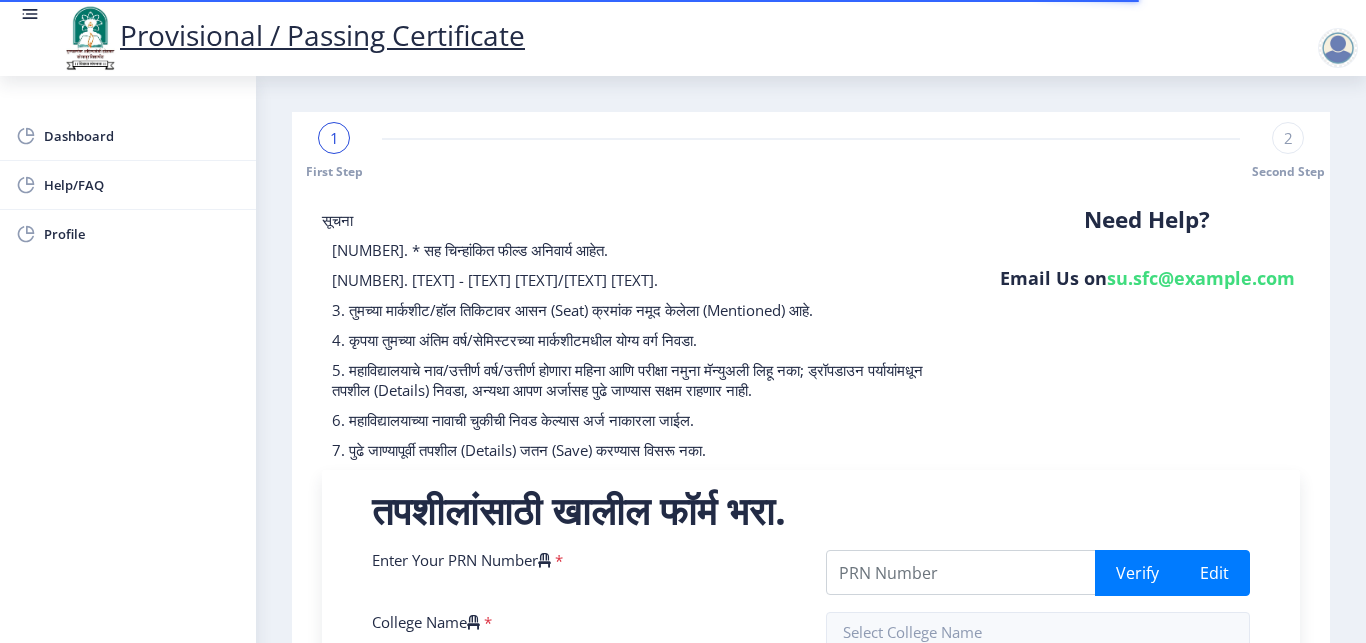 click on "Need Help? Email Us on   su.sfc@[EXAMPLE.COM]" 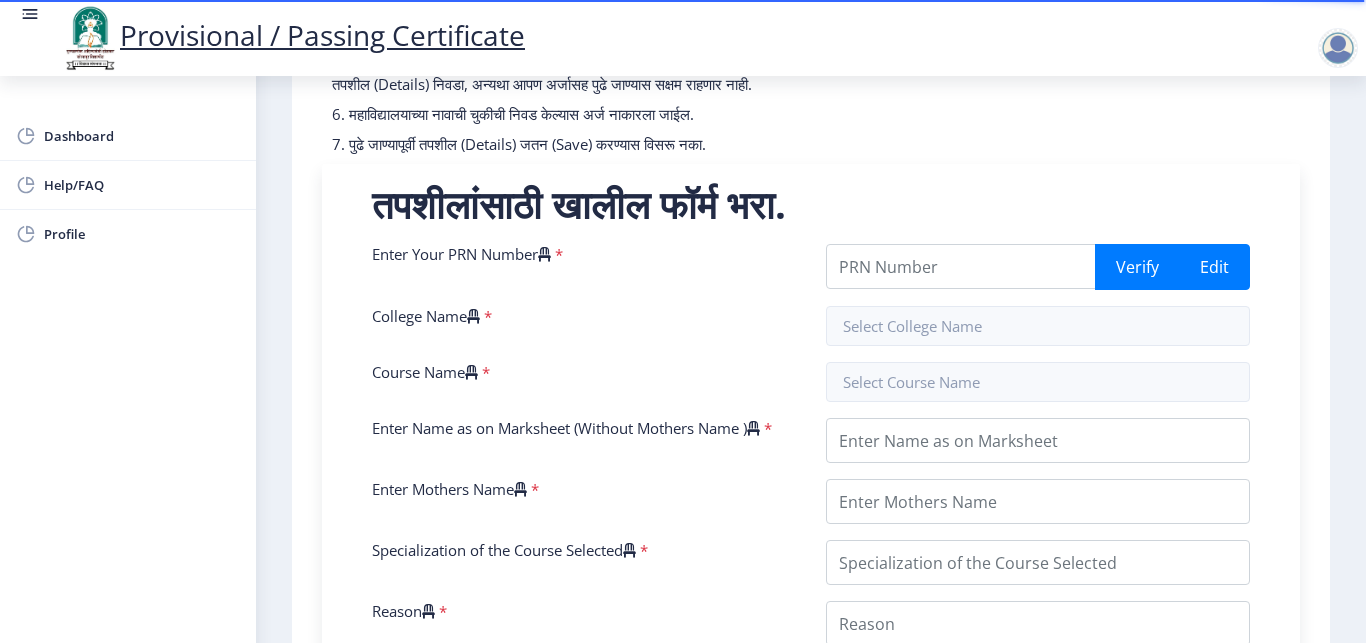 scroll, scrollTop: 352, scrollLeft: 0, axis: vertical 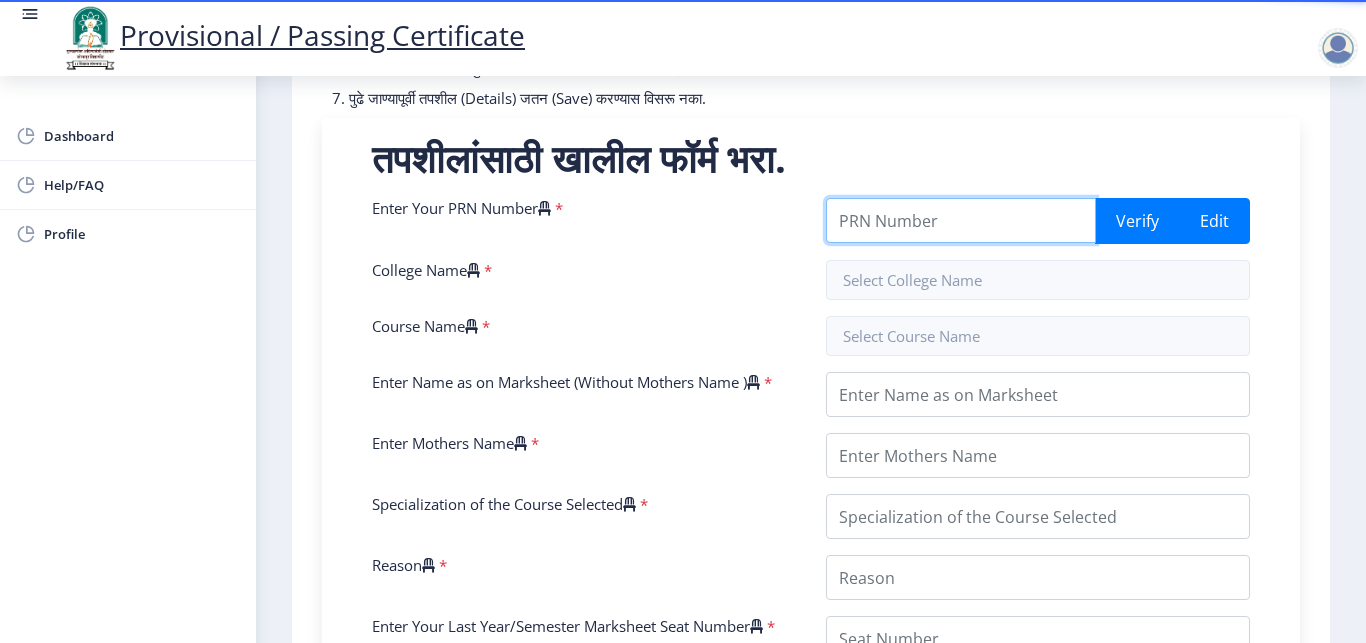 click on "Enter Your PRN Number" at bounding box center (961, 220) 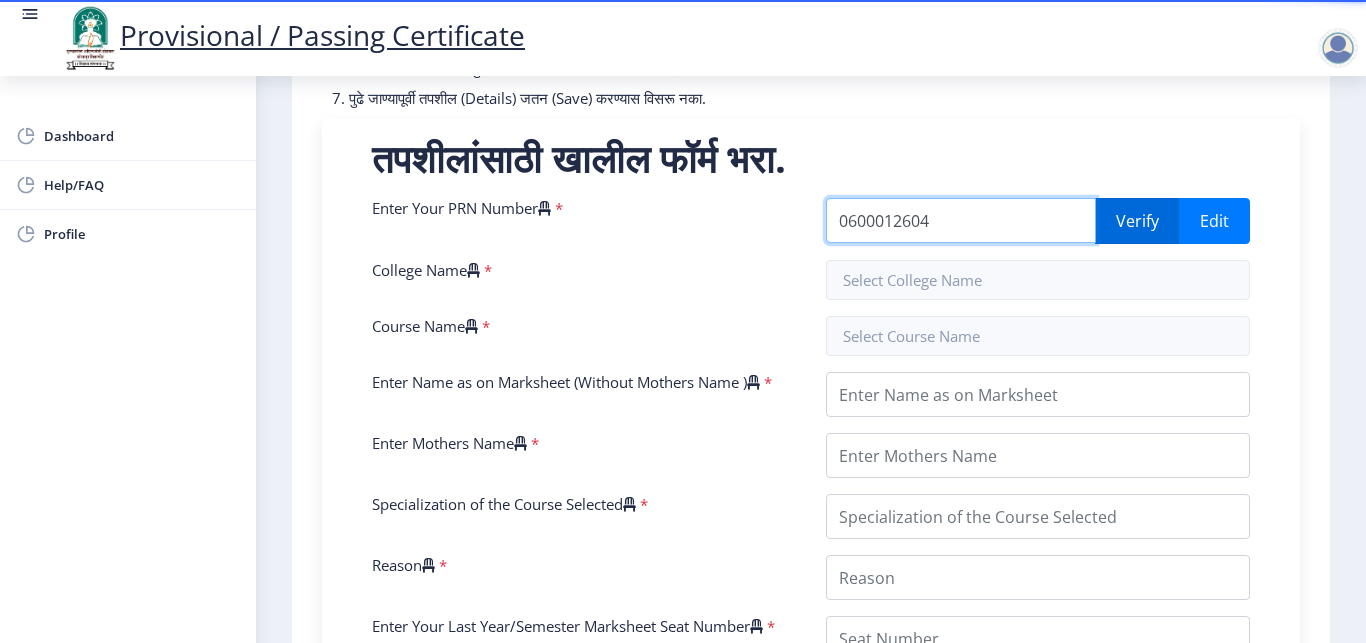type on "0600012604" 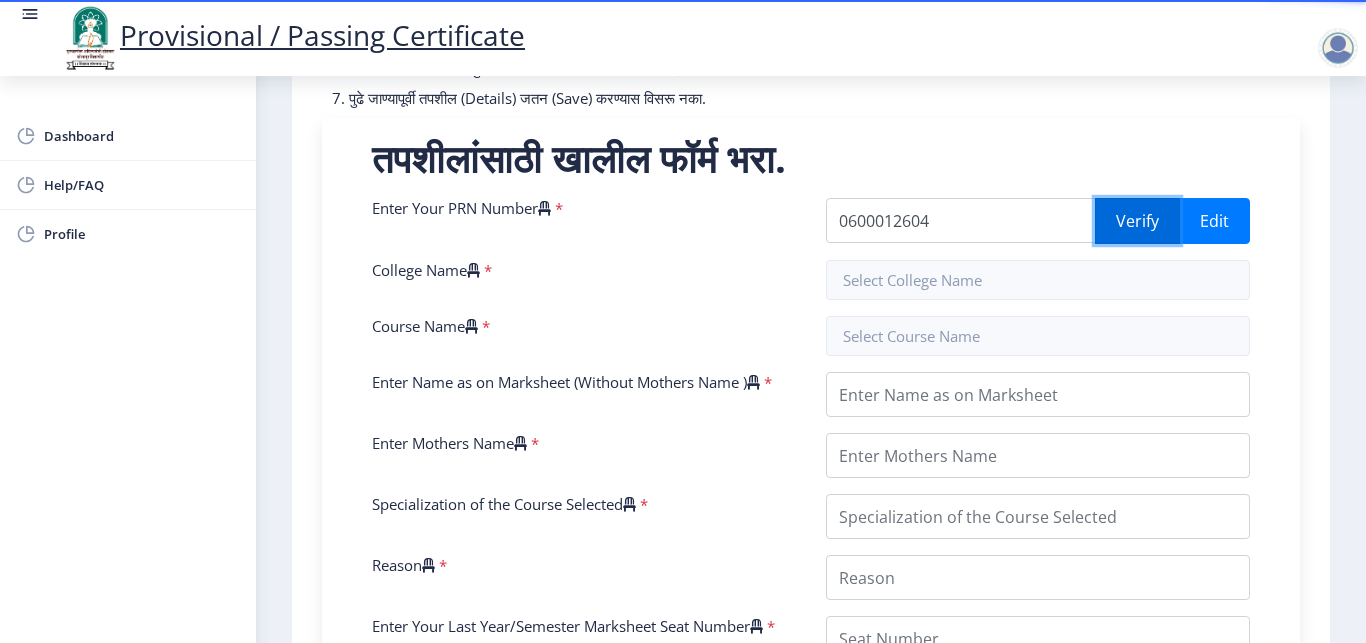 click on "Verify" at bounding box center [1137, 221] 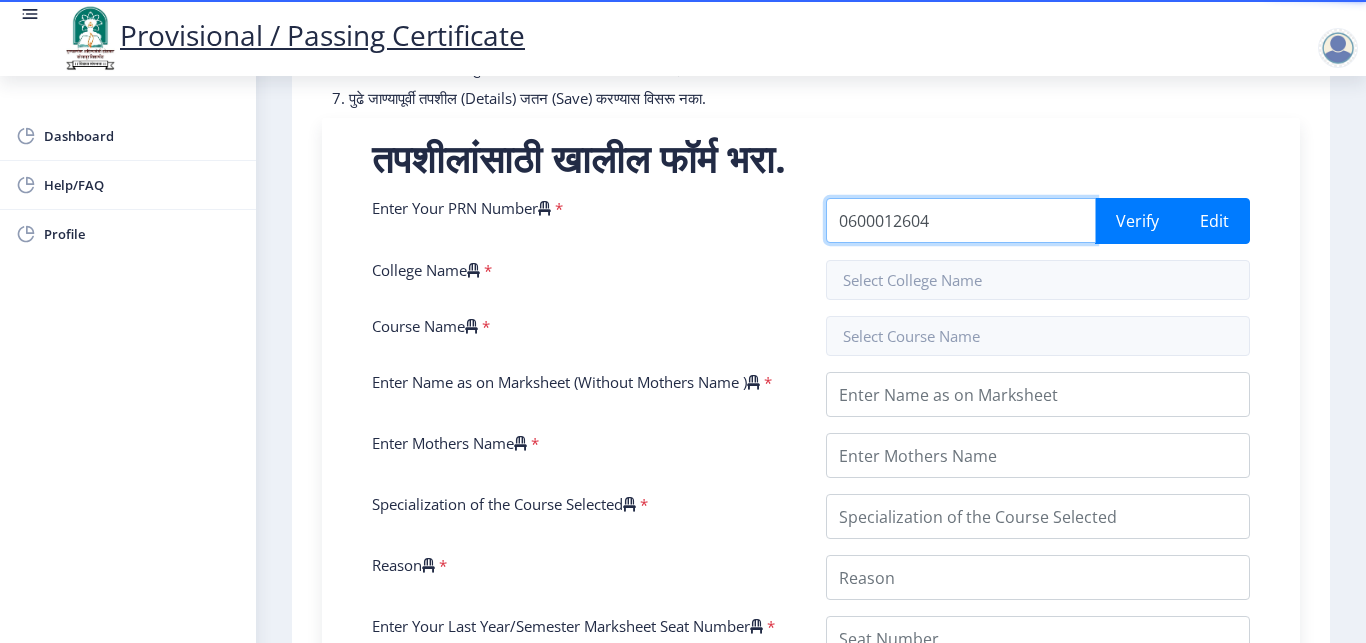 click on "0600012604" at bounding box center [961, 220] 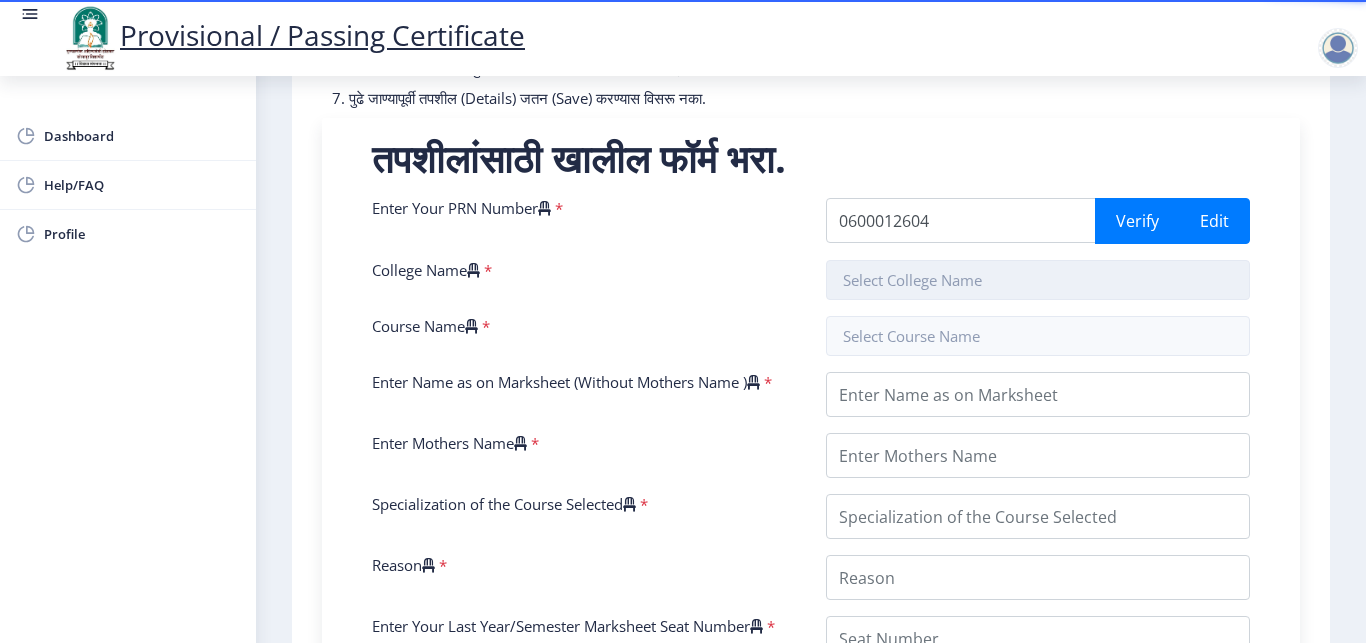 click at bounding box center (1038, 280) 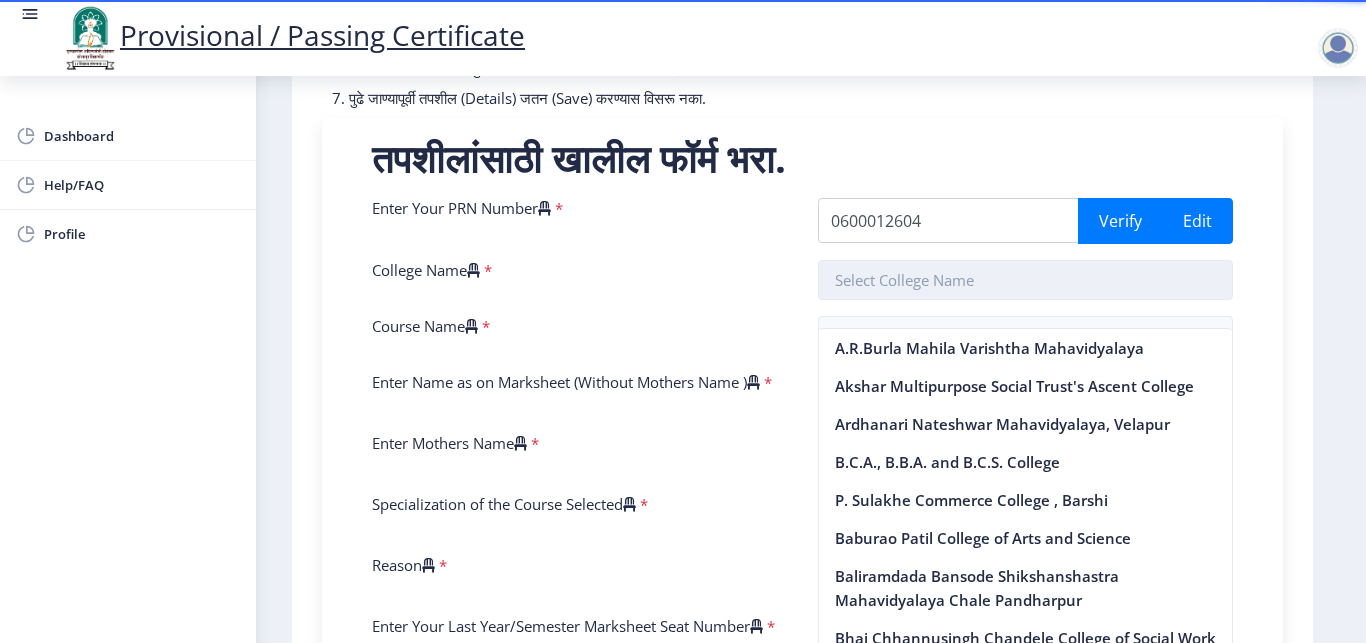 scroll, scrollTop: 352, scrollLeft: 0, axis: vertical 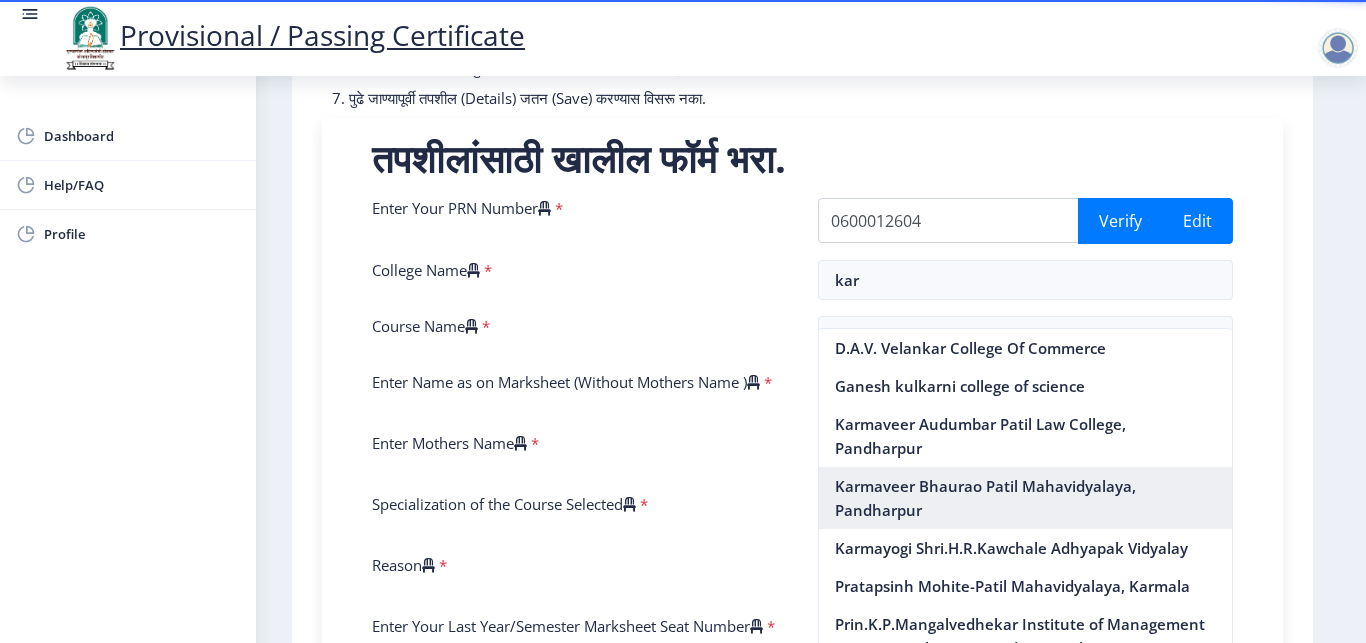 click on "Karmaveer Bhaurao Patil Mahavidyalaya, Pandharpur" at bounding box center [1026, 498] 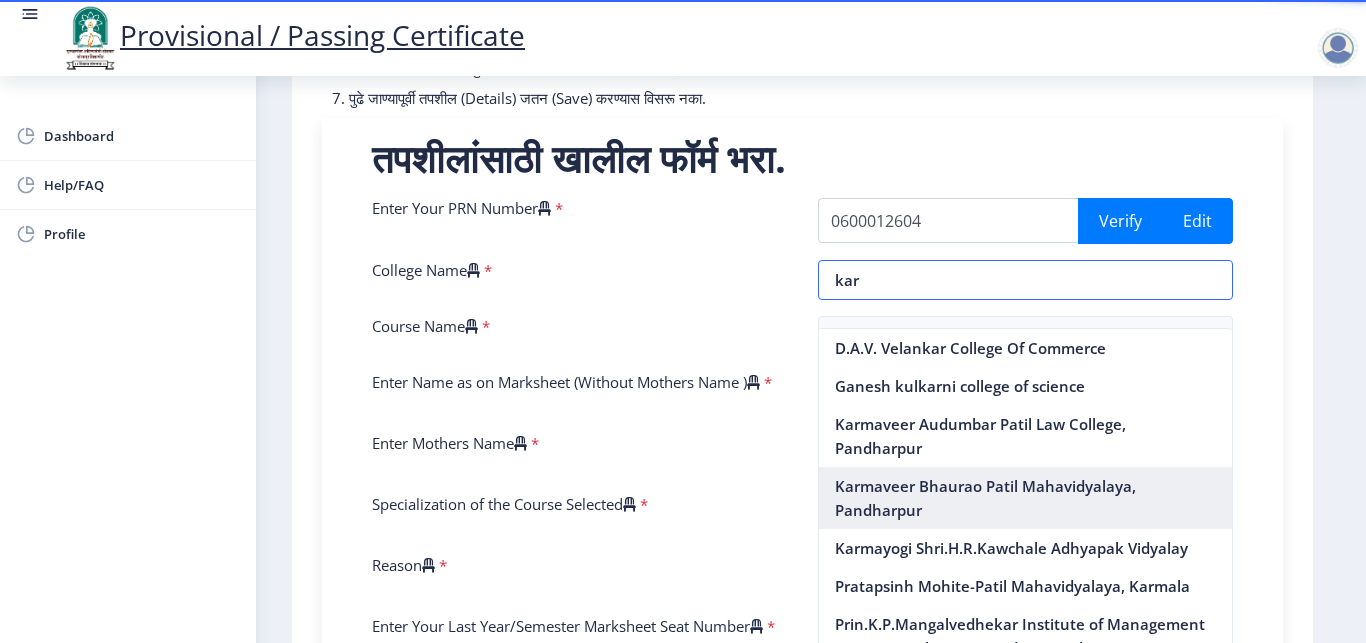 type on "Karmaveer Bhaurao Patil Mahavidyalaya, Pandharpur" 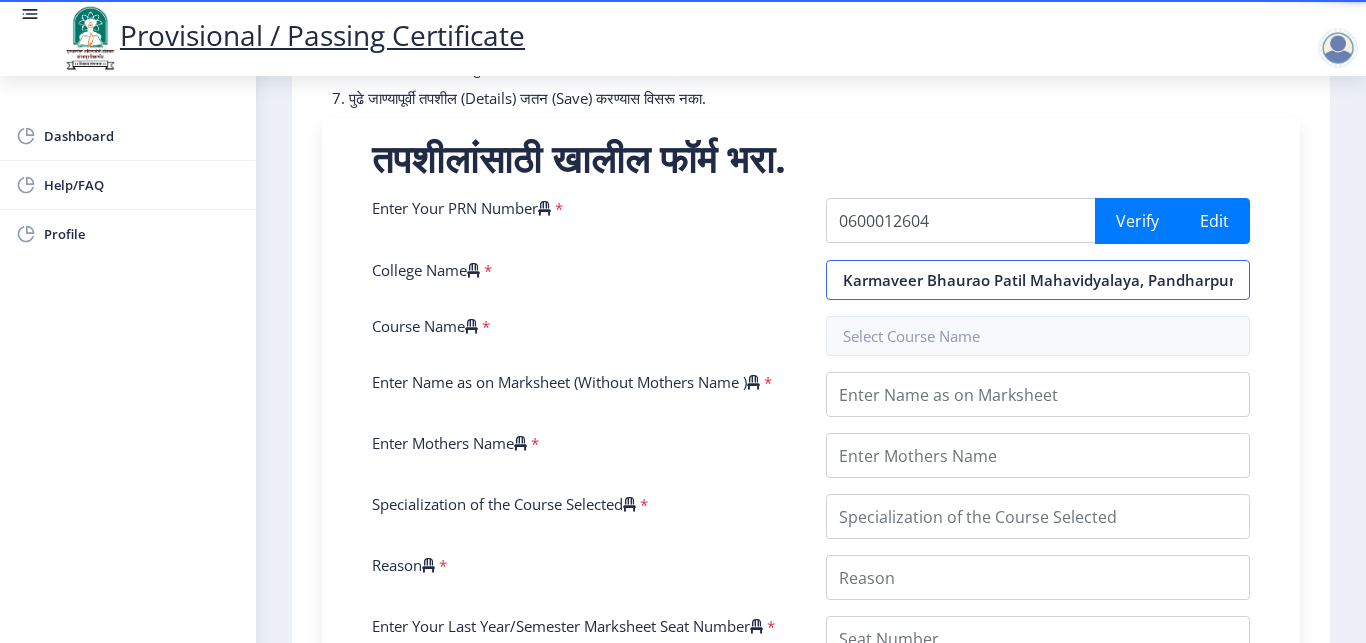 scroll, scrollTop: 352, scrollLeft: 0, axis: vertical 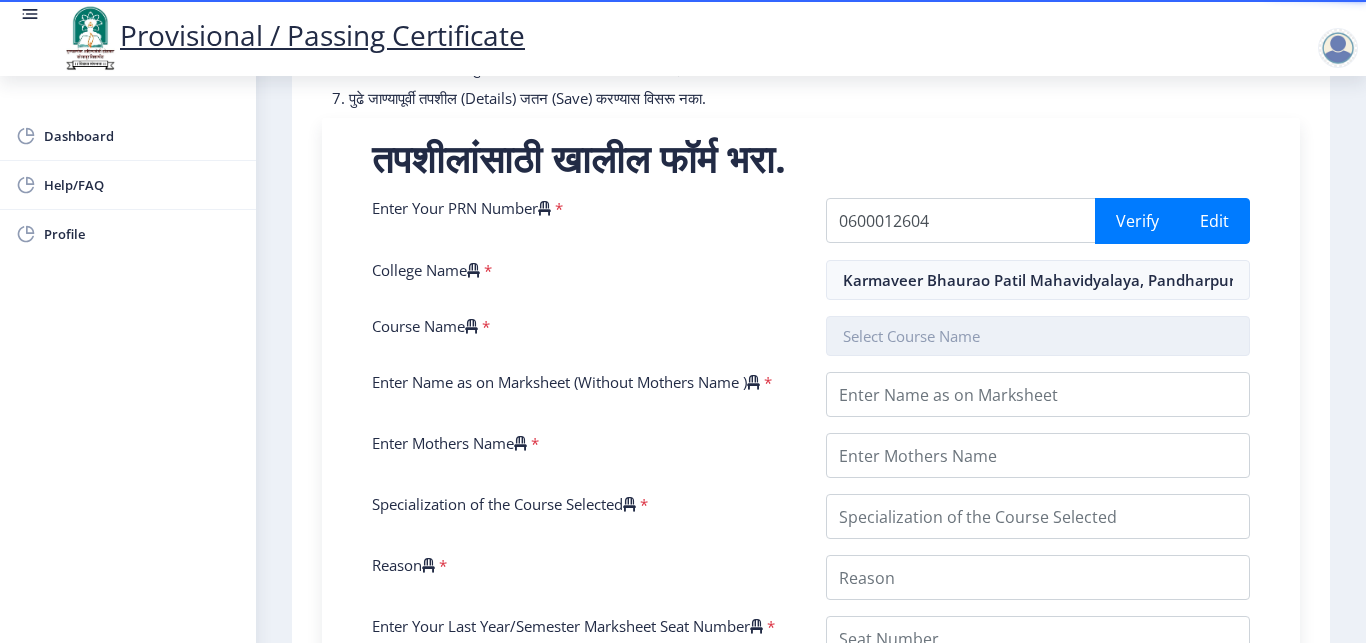 click at bounding box center [1038, 336] 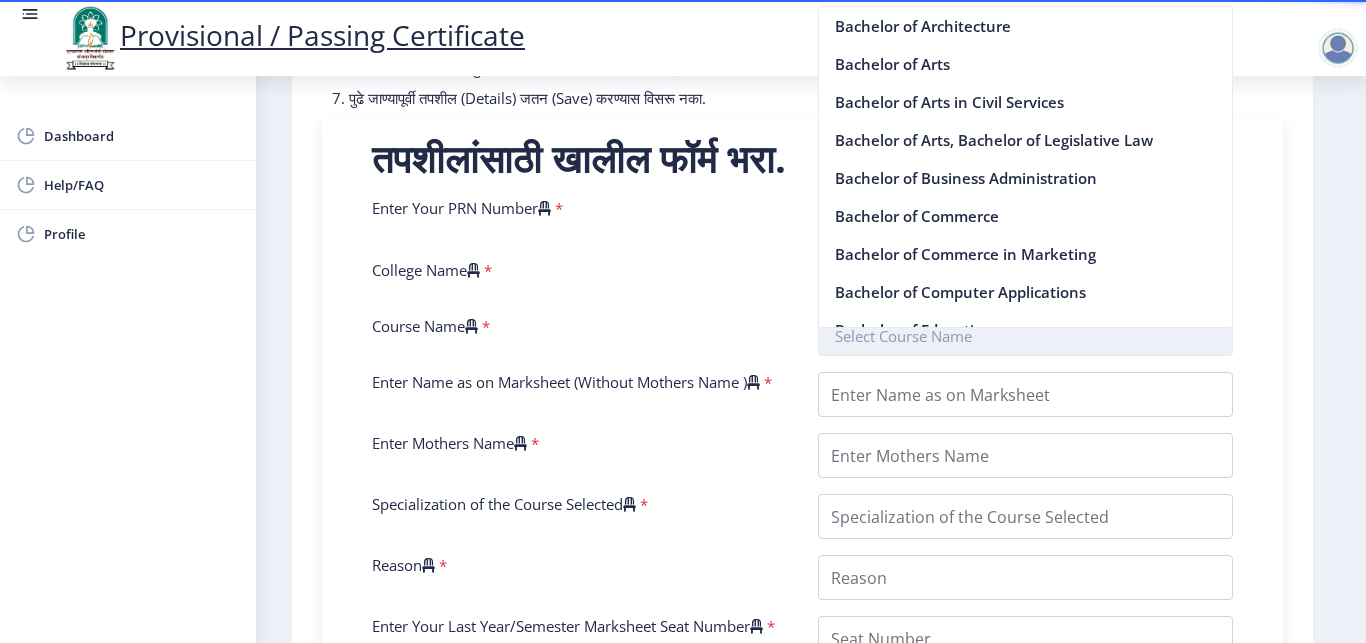 scroll, scrollTop: 352, scrollLeft: 0, axis: vertical 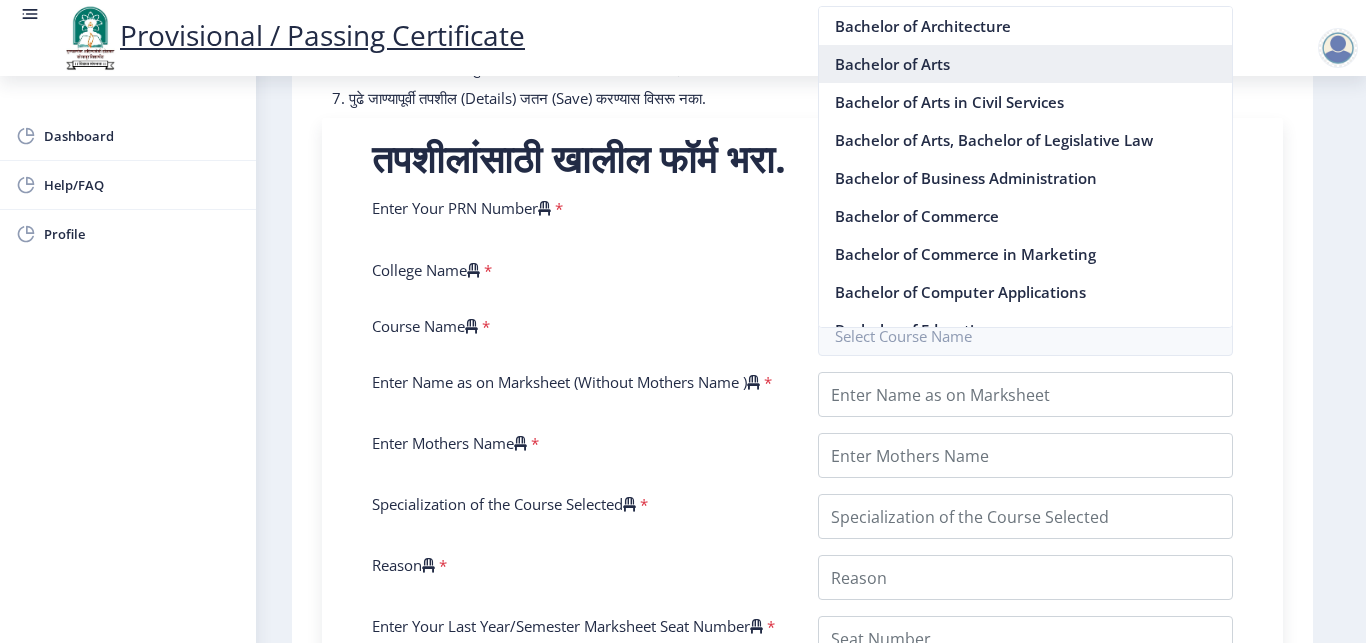click on "Bachelor of Arts" at bounding box center [1026, 64] 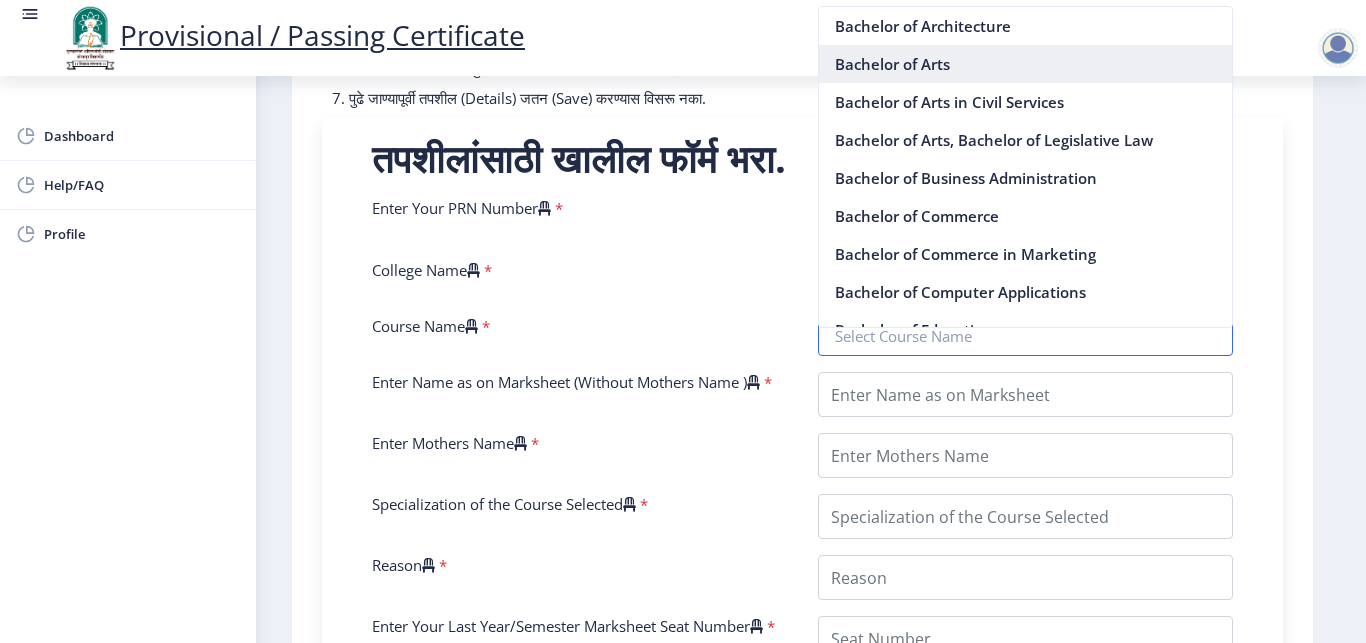 type on "Bachelor of Arts" 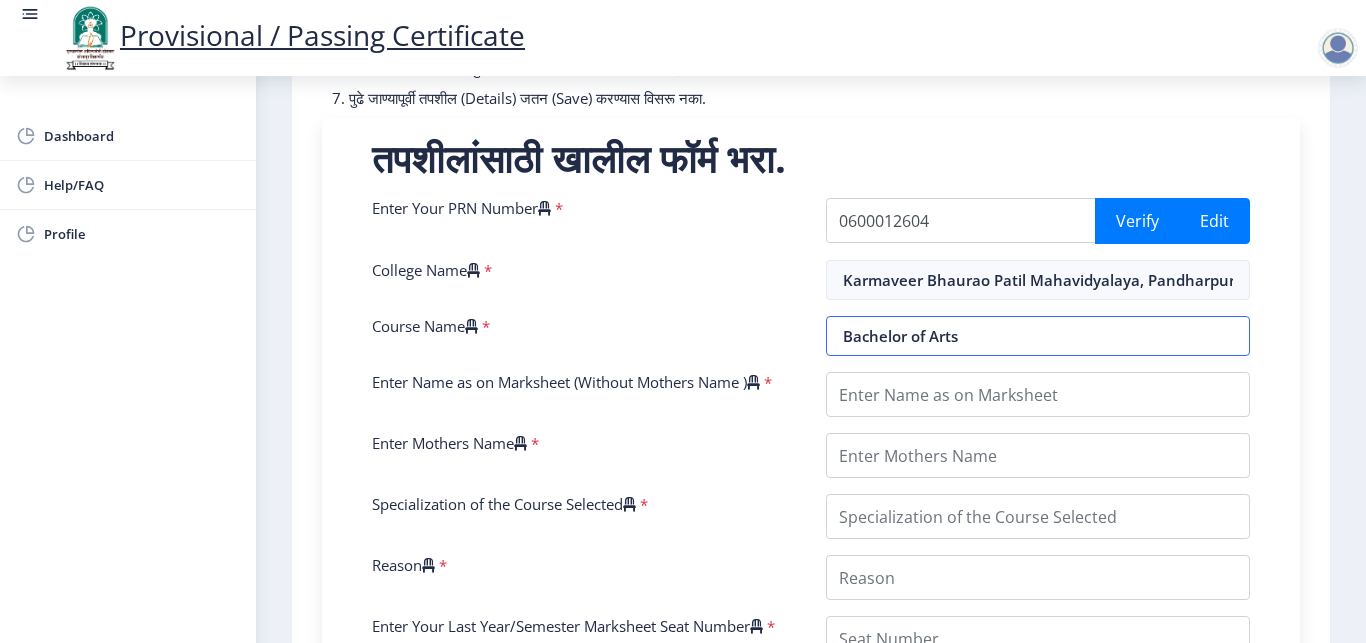 scroll, scrollTop: 352, scrollLeft: 0, axis: vertical 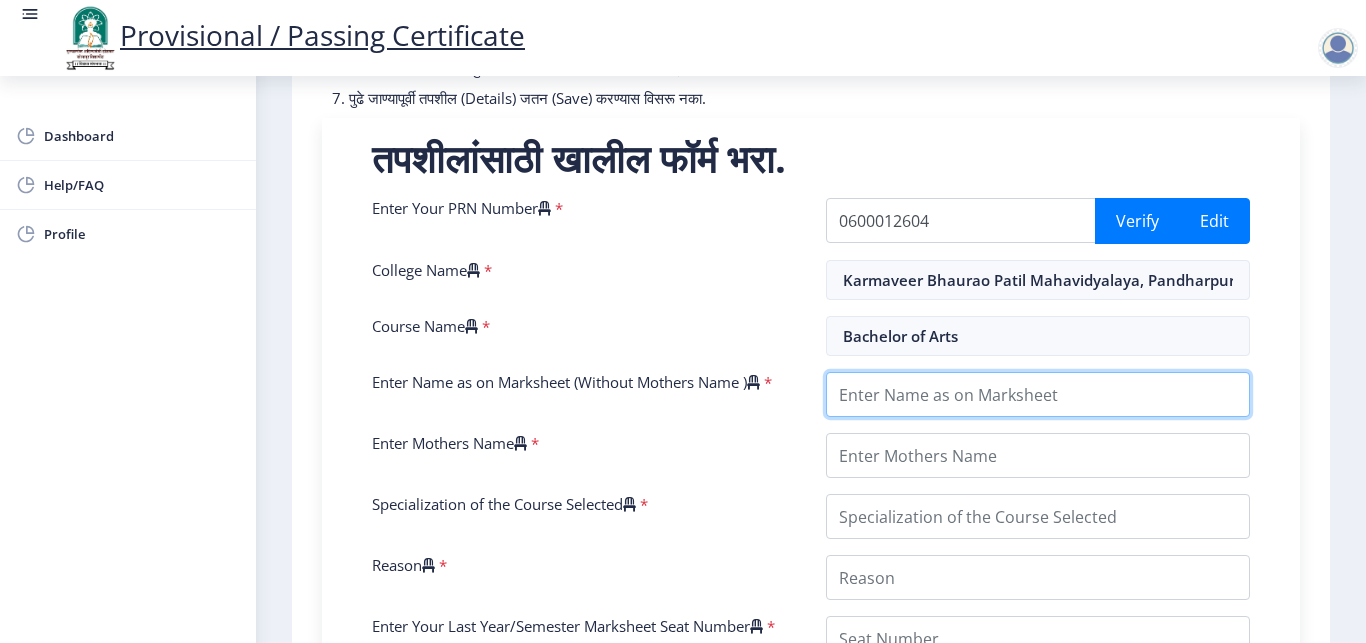 click on "Enter Name as on Marksheet (Without Mothers Name )" at bounding box center [1038, 394] 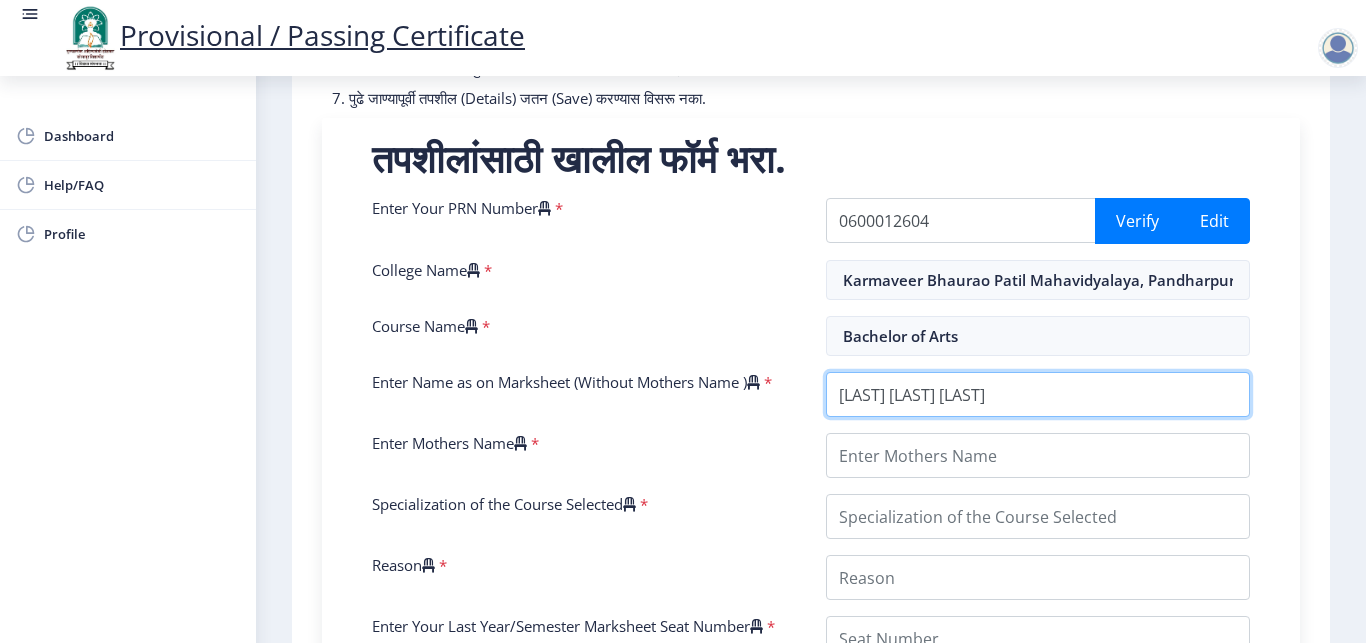 type on "[LAST] [LAST] [LAST]" 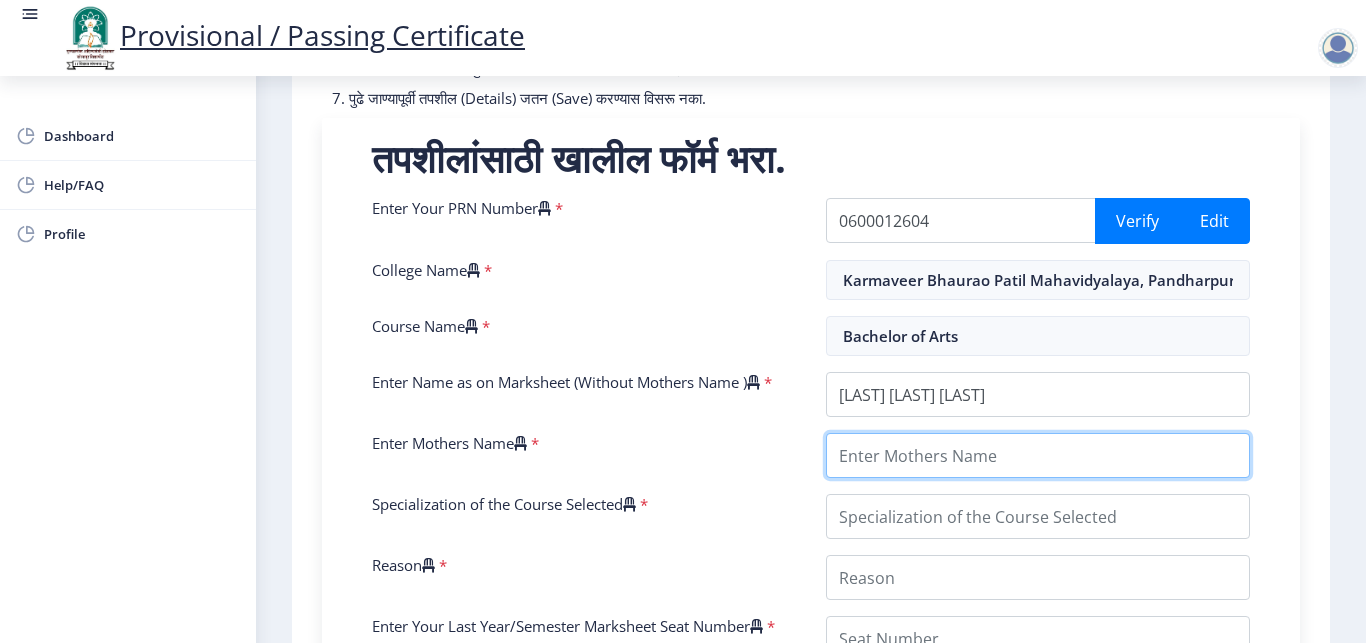 click on "Enter Mothers Name" at bounding box center [1038, 455] 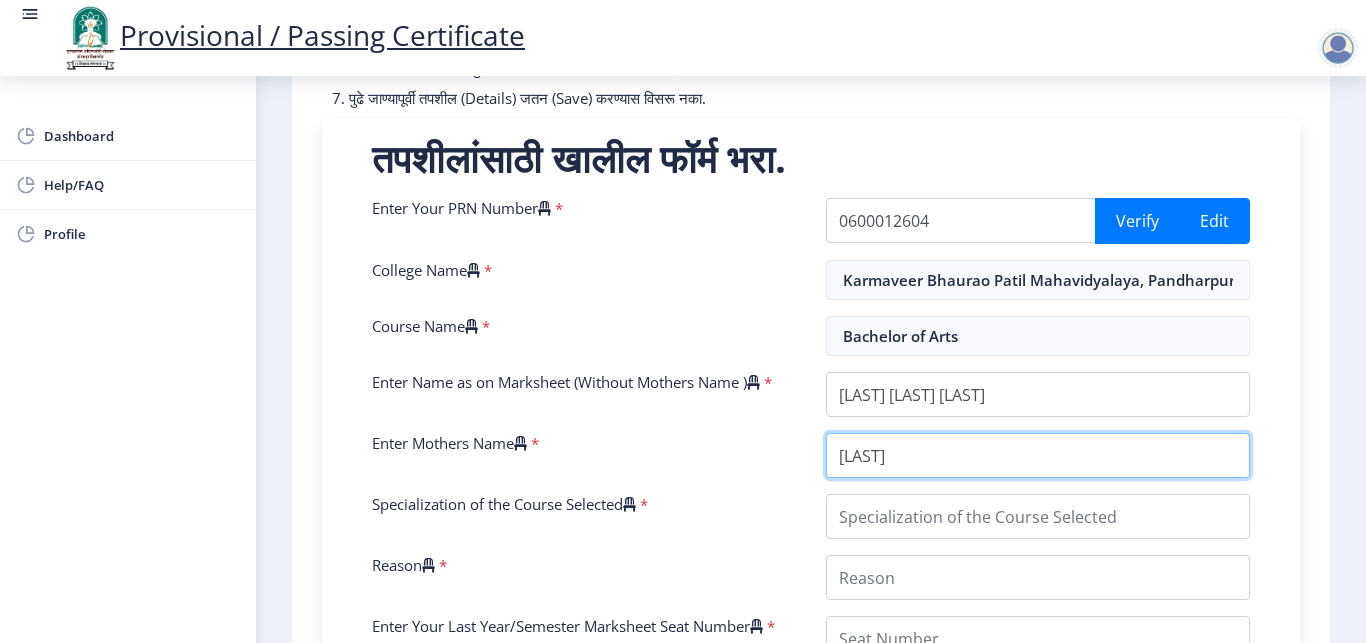 type on "[LAST]" 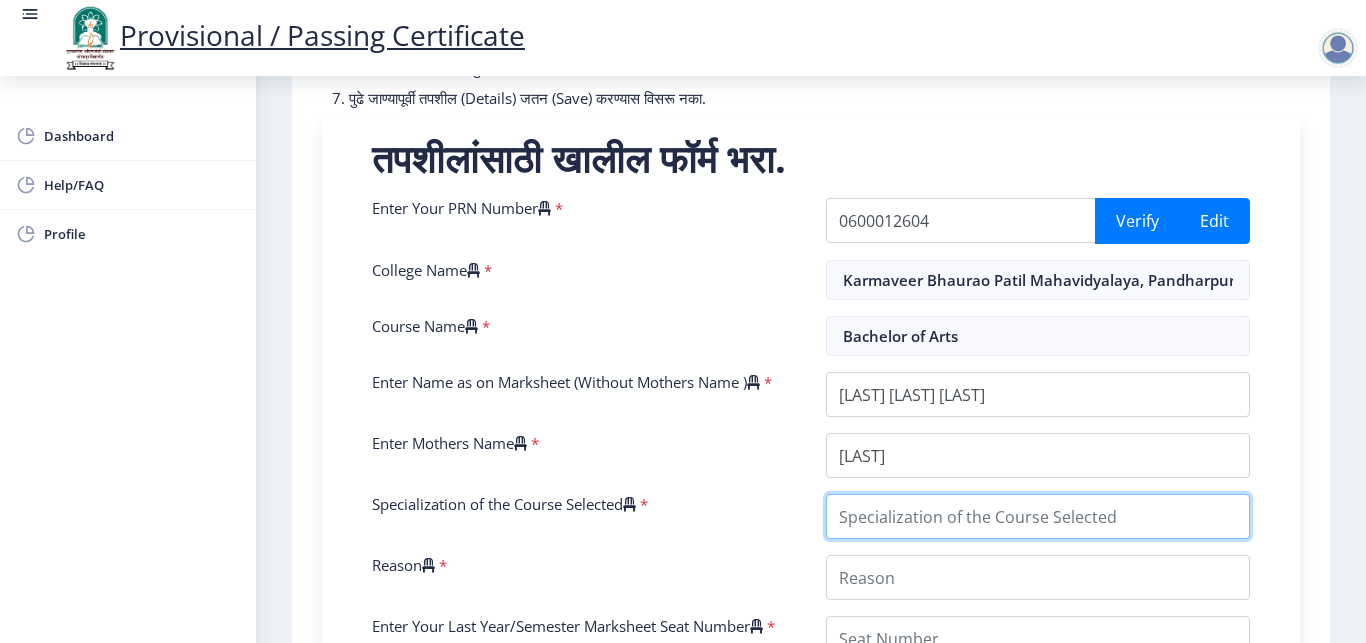 click on "Specialization of the Course Selected" at bounding box center (1038, 516) 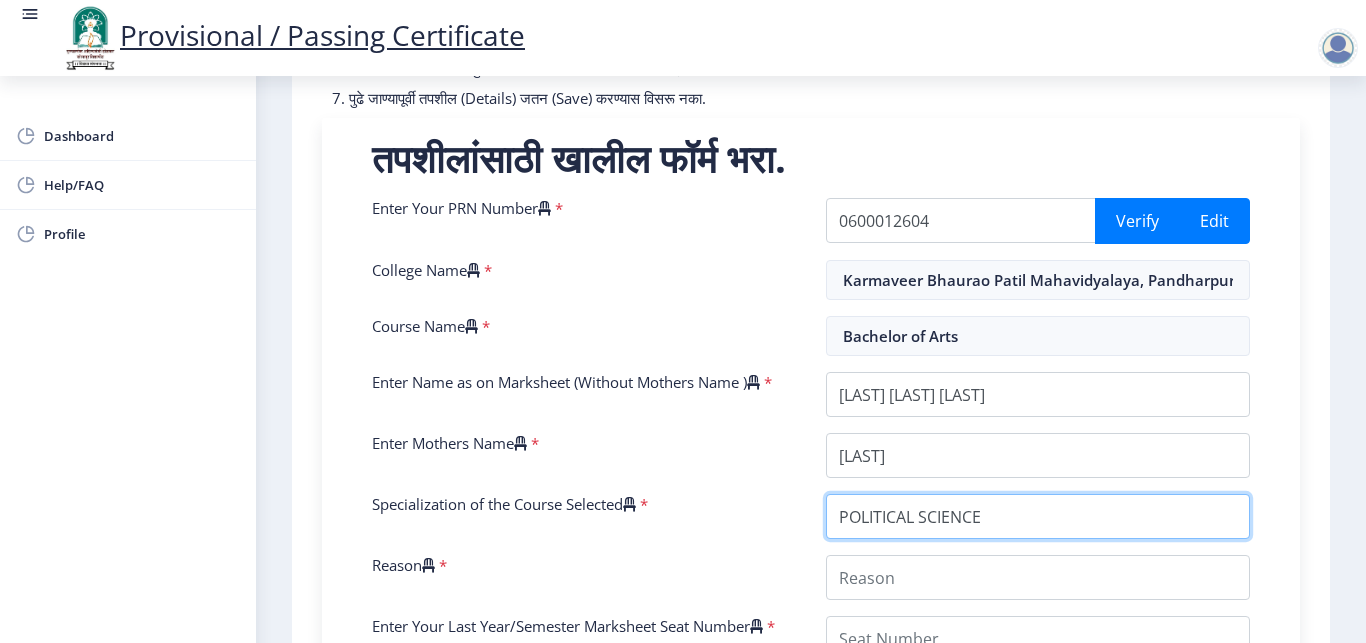 type on "POLITICAL SCIENCE" 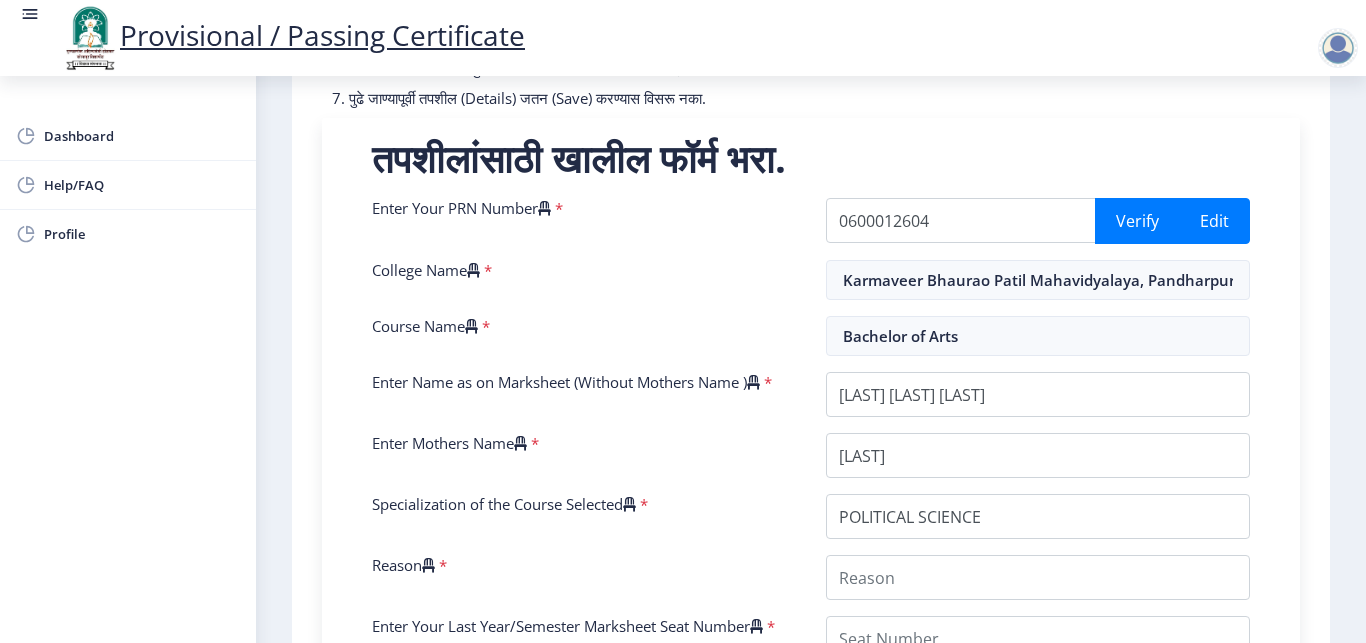 click on "तपशीलांसाठी खालील फॉर्म भरा.   Enter Your PRN Number    * [NUMBER] Verify Edit College Name   * Karmaveer Bhaurao Patil Mahavidyalaya, Pandharpur Course Name   * Bachelor of Arts  Enter Name as on Marksheet (Without Mothers Name )   *  Enter Mothers Name    *  Specialization of the Course Selected    *  Reason    *  Enter Your Last Year/Semester Marksheet Seat Number   * Enter Your last year/semester Class Obtained in Exam   * Select result/class  DISTINCTION   FIRST CLASS   HIGHER SECOND CLASS   SECOND CLASS   PASS CLASS   SUCCESSFUL   OUTSTANDING - EXEMPLARY  Grade O Grade A+ Grade A Grade B+ Grade B Grade C+ Grade C Grade F/FC Grade F Grade D Grade E FIRST CLASS WITH DISTINCTION Select Regular/External   *  Select Regular/External   Regular  External  Special Select ATKT   *  Select AT/KT   None ATKT  Enter Passing Year   *  2025   2024   2023   2022   2021   2020   2019   2018   2017   2016   2015   2014   2013   2012   2011  * *" at bounding box center (811, 633) 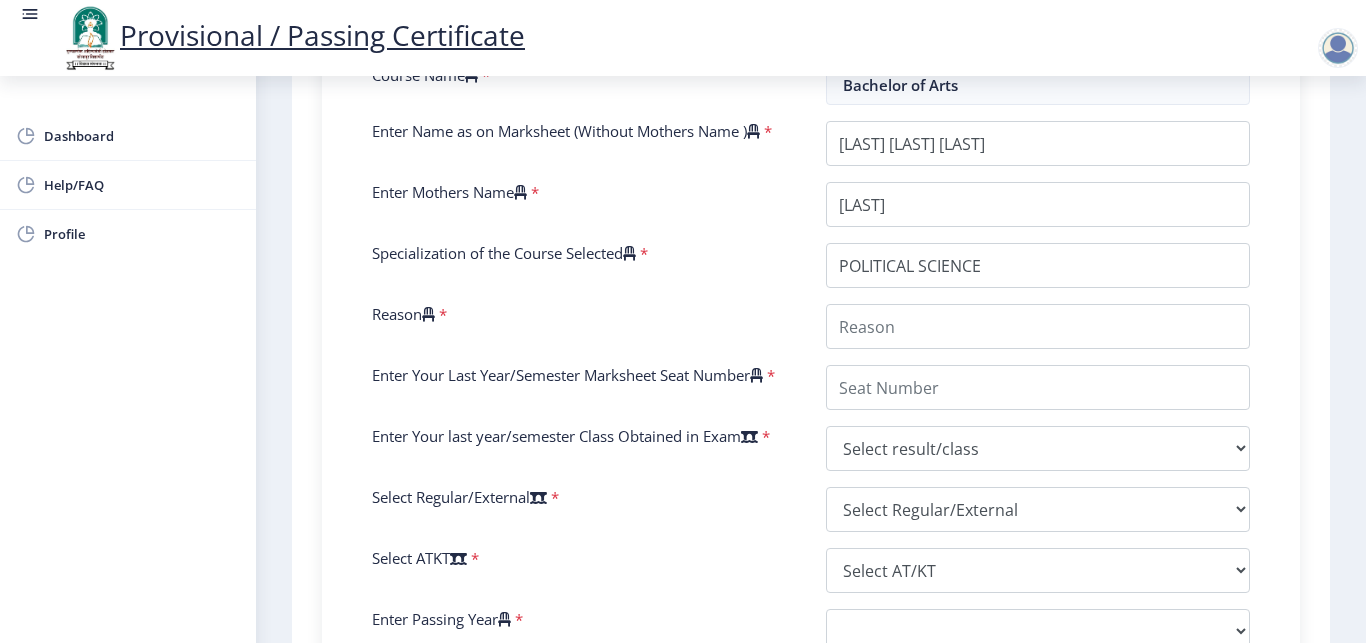 scroll, scrollTop: 604, scrollLeft: 0, axis: vertical 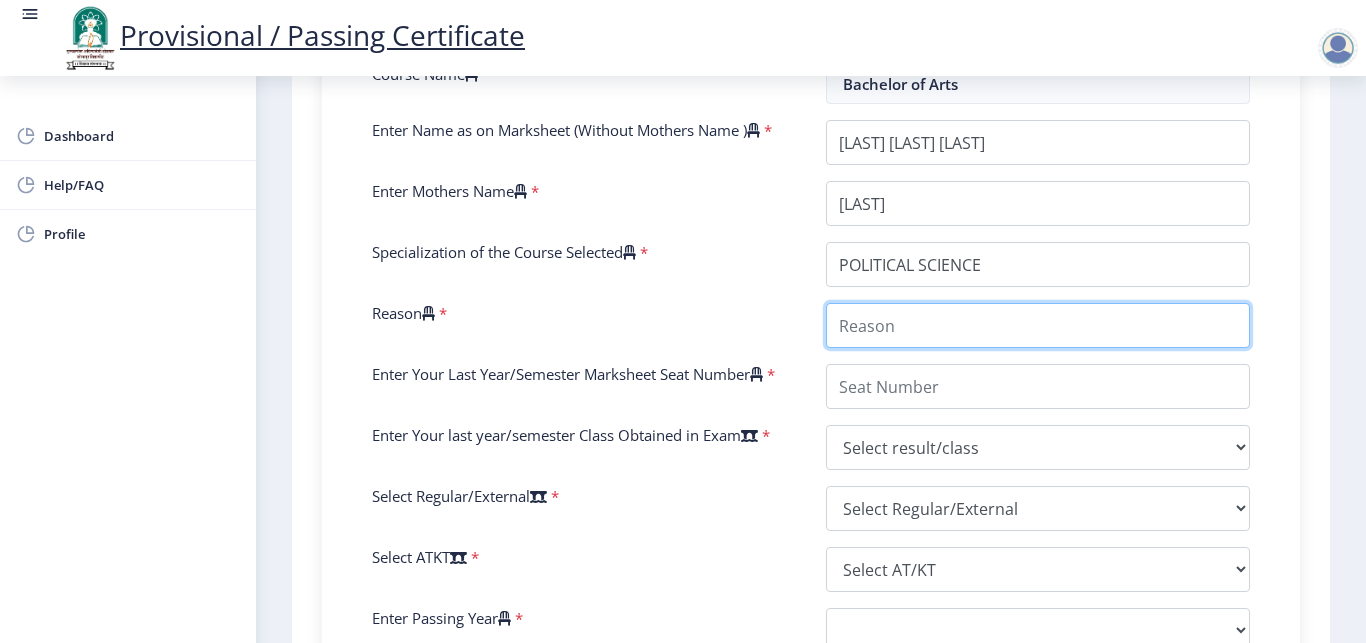 click on "Reason" at bounding box center [1038, 325] 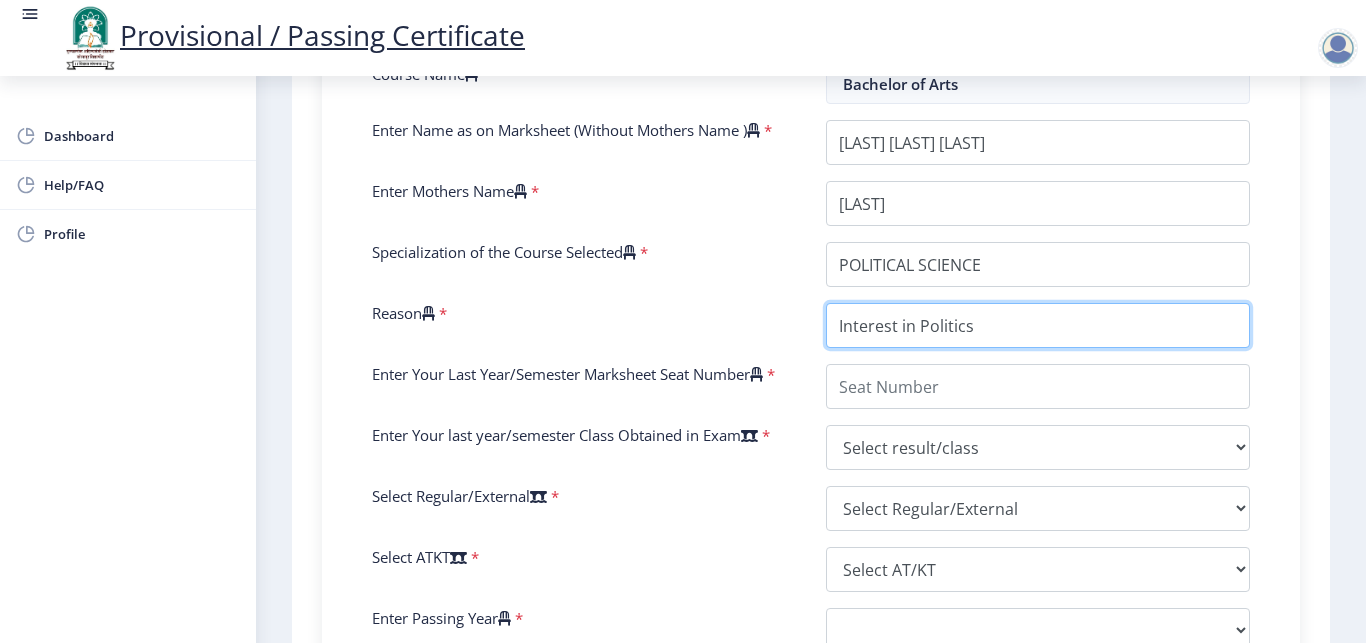 type on "Interest in Politics" 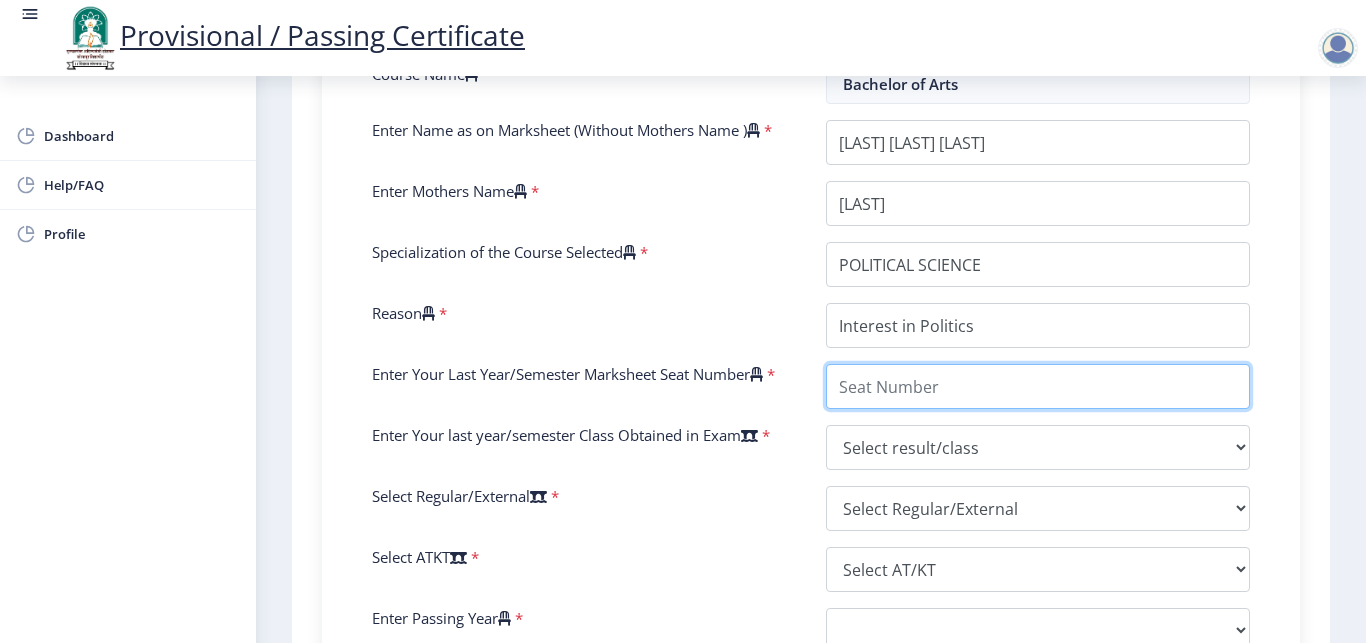 click on "Enter Your Last Year/Semester Marksheet Seat Number" at bounding box center [1038, 386] 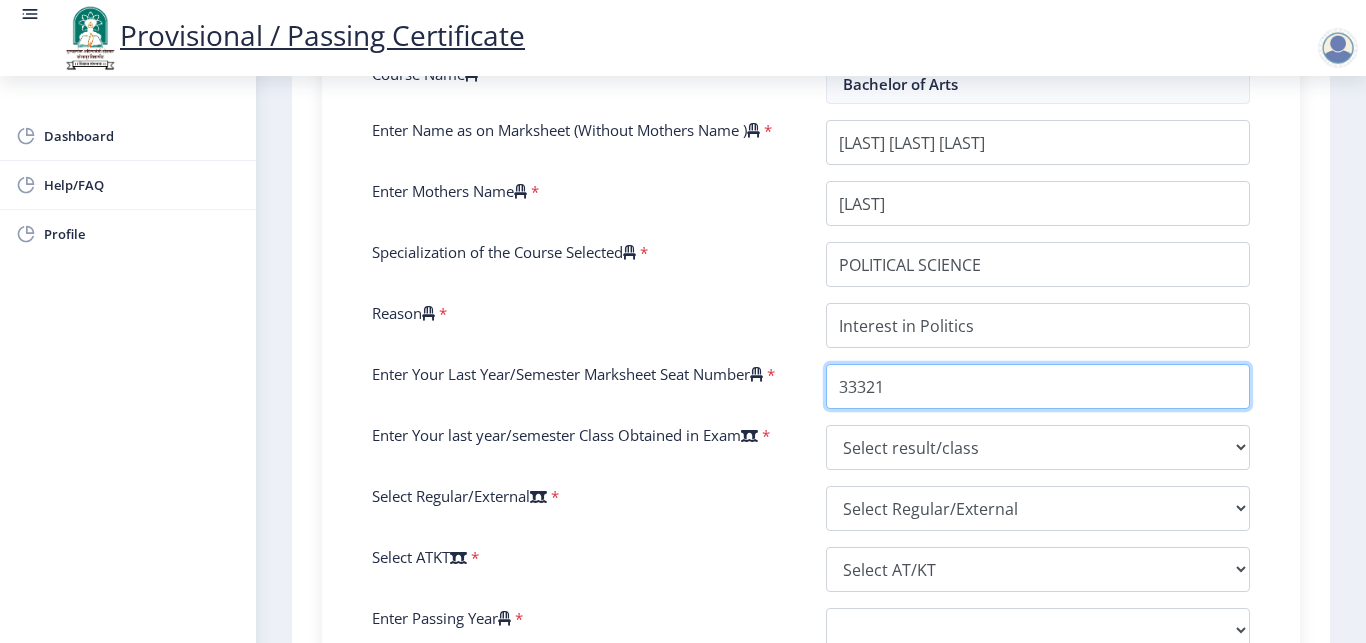 type on "33321" 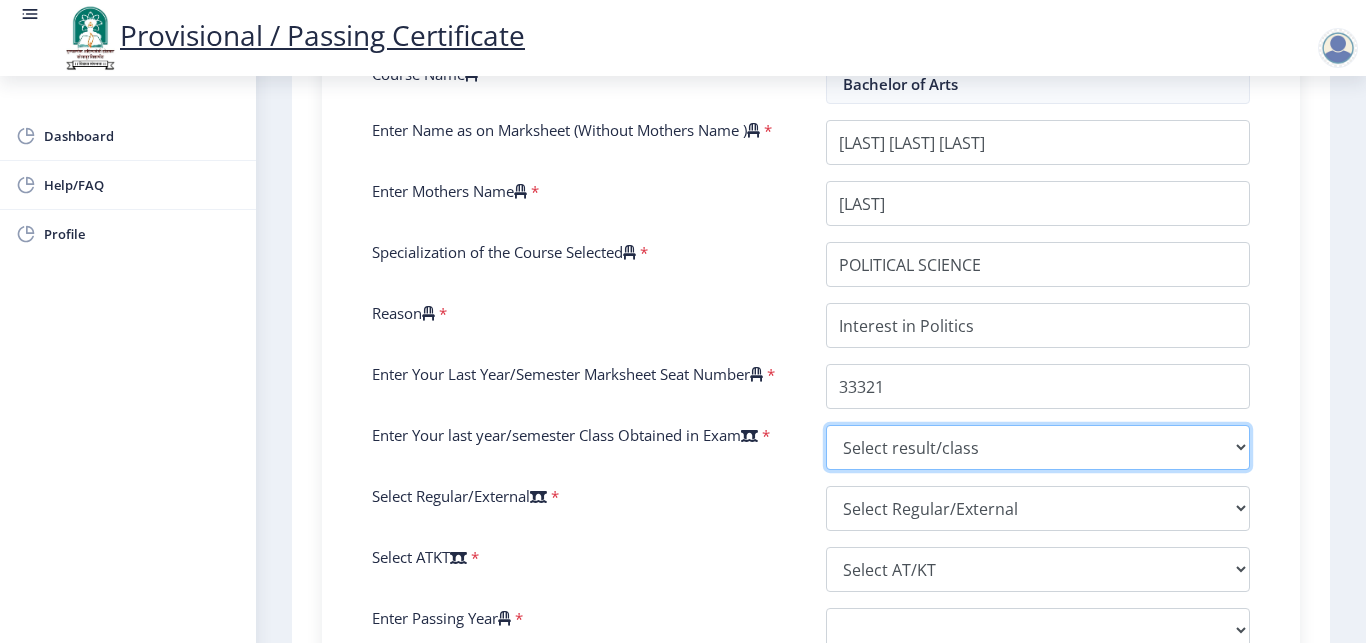 click on "Grade O Grade A+ Grade A Grade B+ Grade B Grade C+ Grade C Grade F/FC Grade F Grade D Grade E FIRST CLASS WITH DISTINCTION" at bounding box center (1038, 447) 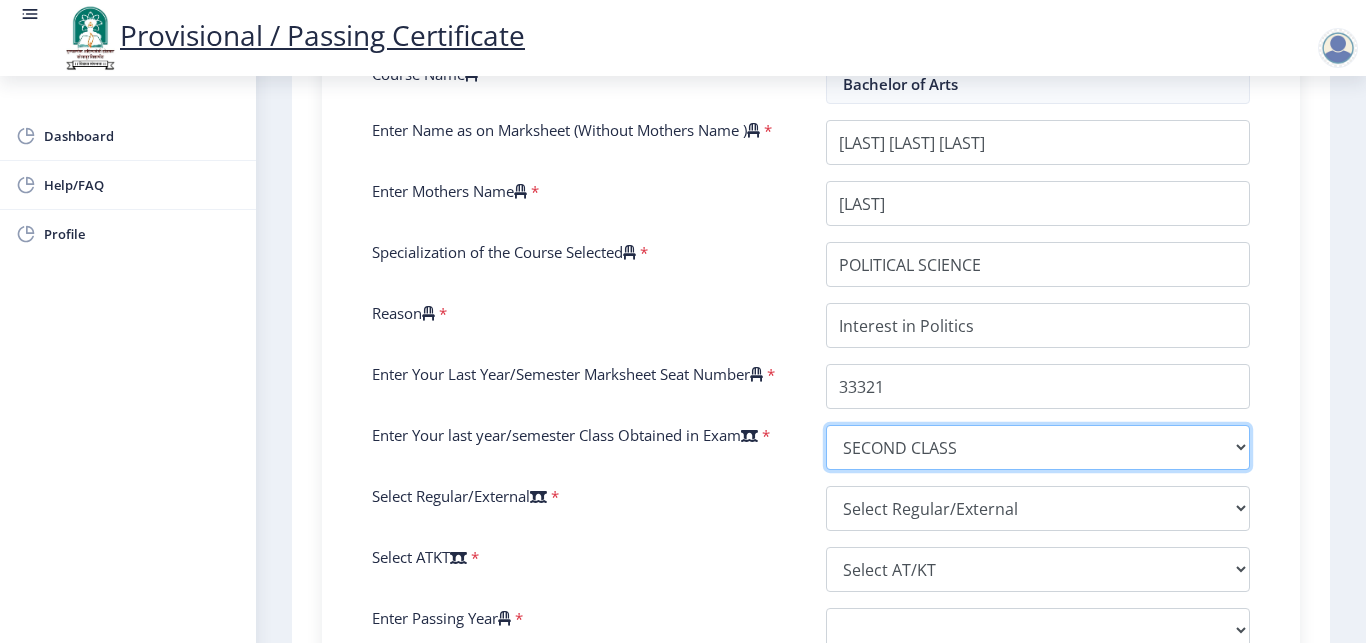click on "SECOND CLASS" at bounding box center (0, 0) 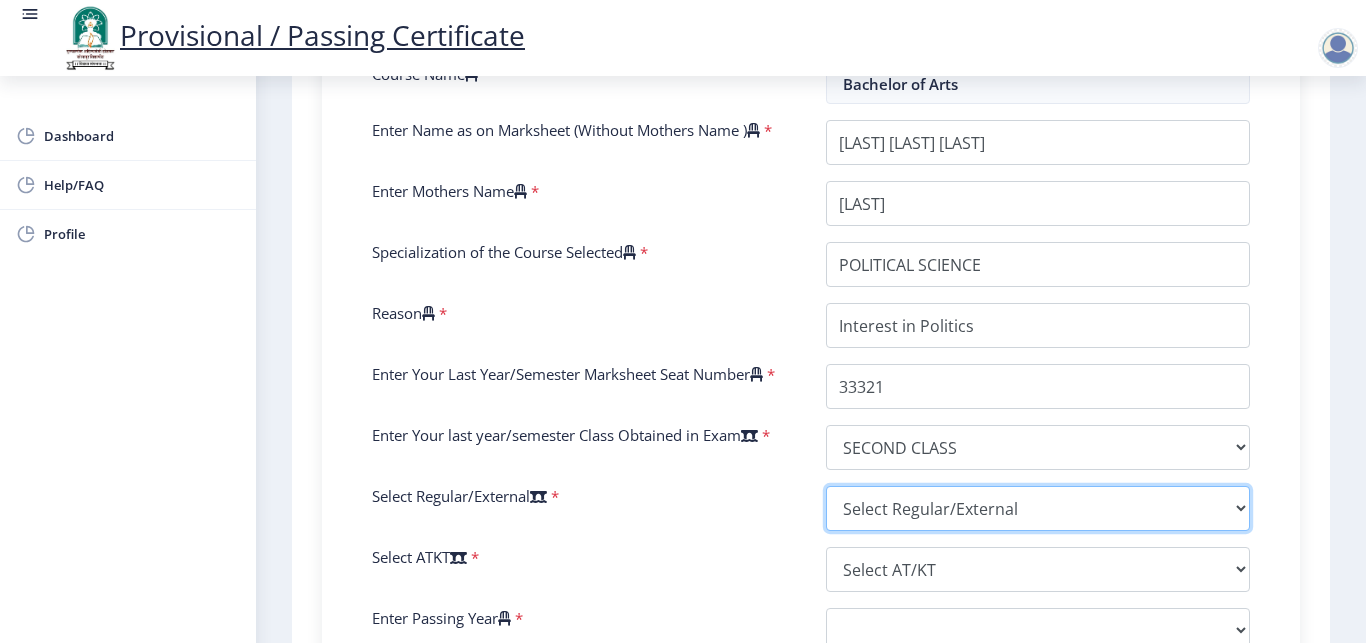 click on "Select Regular/External   Regular  External  Special" at bounding box center (1038, 508) 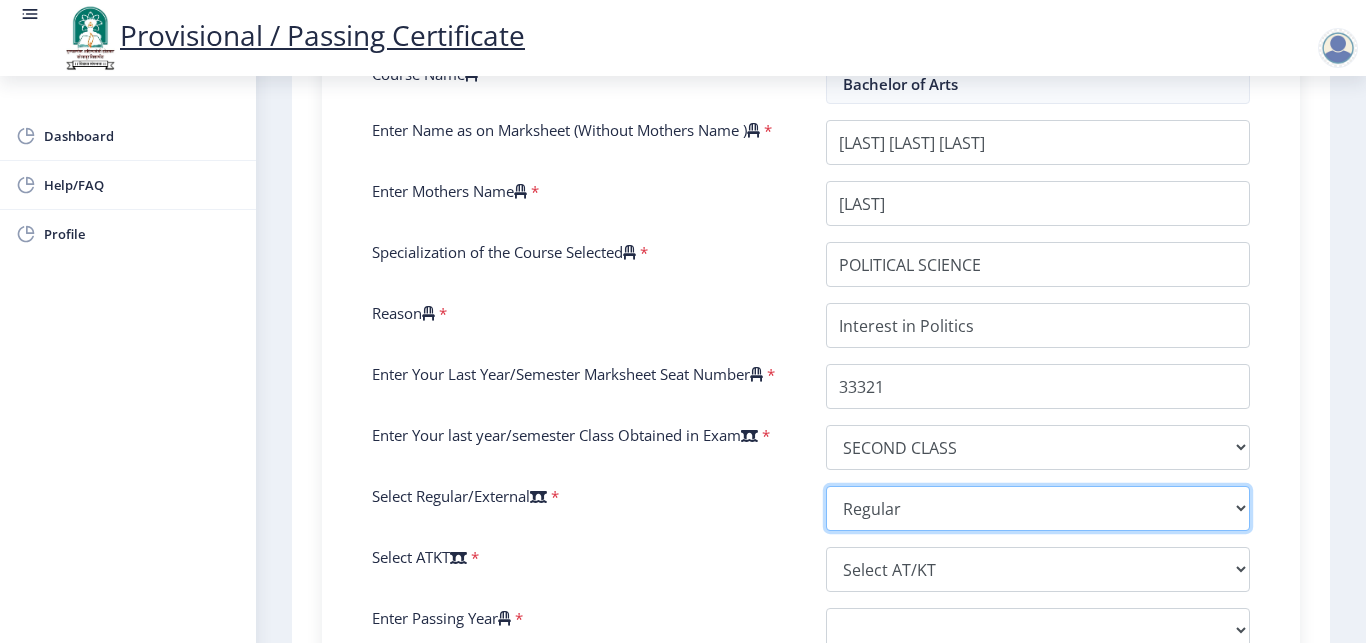 click on "Regular" at bounding box center (0, 0) 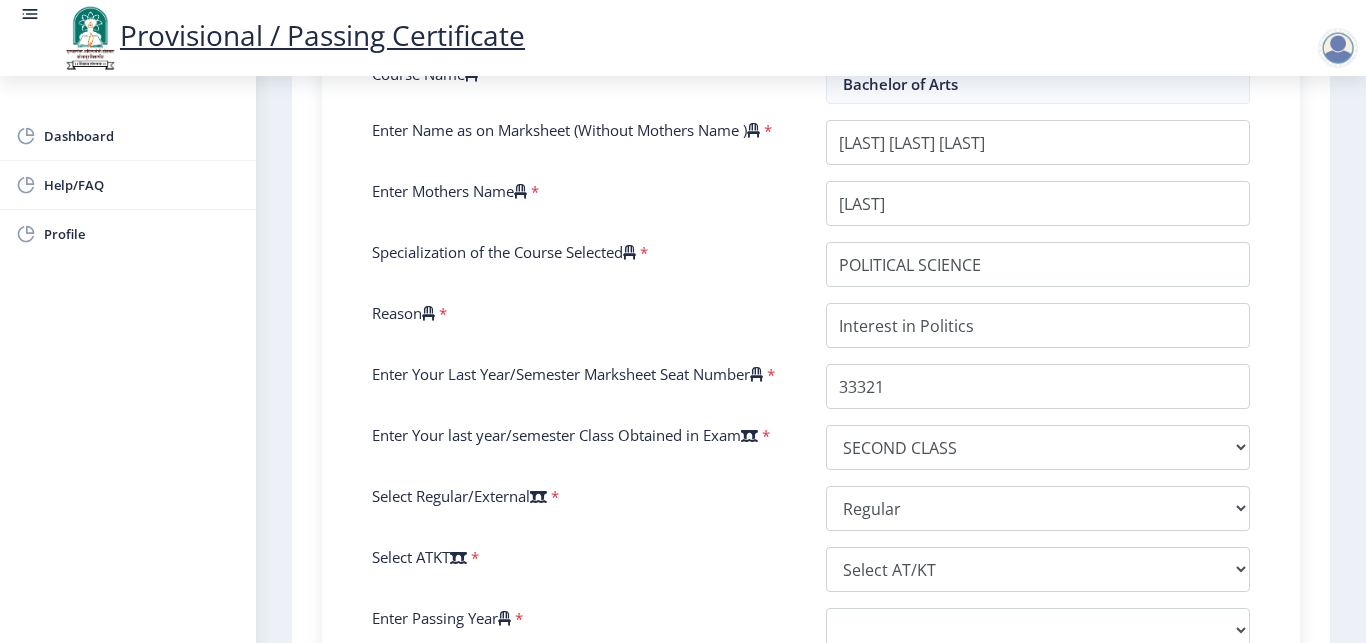 click on "तपशीलांसाठी खालील फॉर्म भरा.   Enter Your PRN Number    * [NUMBER] Verify Edit College Name   * Karmaveer Bhaurao Patil Mahavidyalaya, Pandharpur Course Name   * Bachelor of Arts  Enter Name as on Marksheet (Without Mothers Name )   *  Enter Mothers Name    *  Specialization of the Course Selected    *  Reason    *  Enter Your Last Year/Semester Marksheet Seat Number   * Enter Your last year/semester Class Obtained in Exam   * Select result/class  DISTINCTION   FIRST CLASS   HIGHER SECOND CLASS   SECOND CLASS   PASS CLASS   SUCCESSFUL   OUTSTANDING - EXEMPLARY  Grade O Grade A+ Grade A Grade B+ Grade B Grade C+ Grade C Grade F/FC Grade F Grade D Grade E FIRST CLASS WITH DISTINCTION Select Regular/External   *  Select Regular/External   Regular  External  Special Select ATKT   *  Select AT/KT   None ATKT  Enter Passing Year   *  2025   2024   2023   2022   2021   2020   2019   2018   2017   2016   2015   2014   2013   2012   2011  * *" at bounding box center [811, 381] 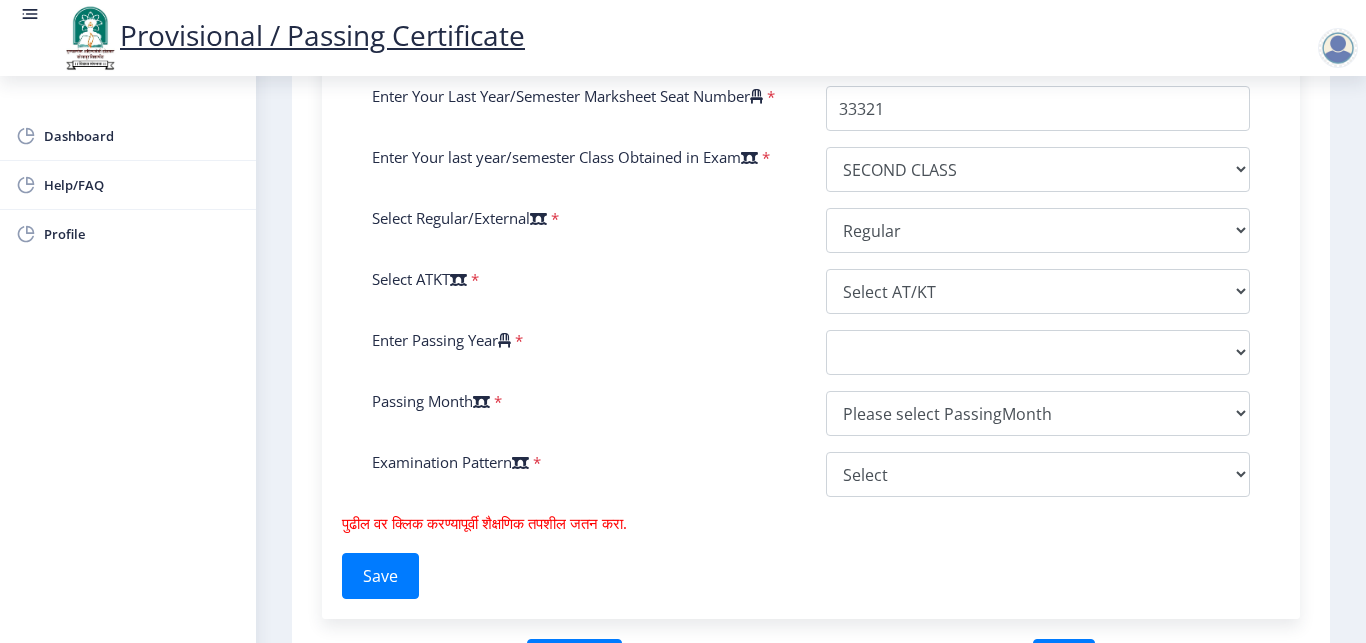 scroll, scrollTop: 919, scrollLeft: 0, axis: vertical 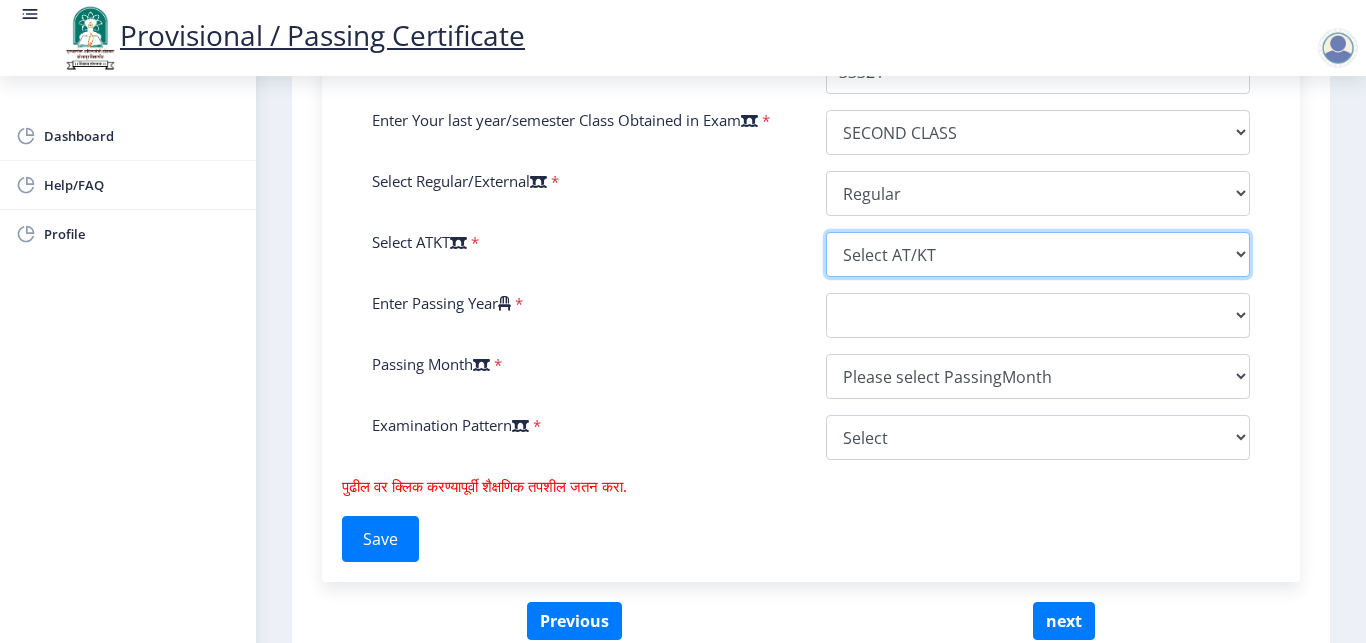 click on "Select AT/KT   None ATKT" at bounding box center (1038, 254) 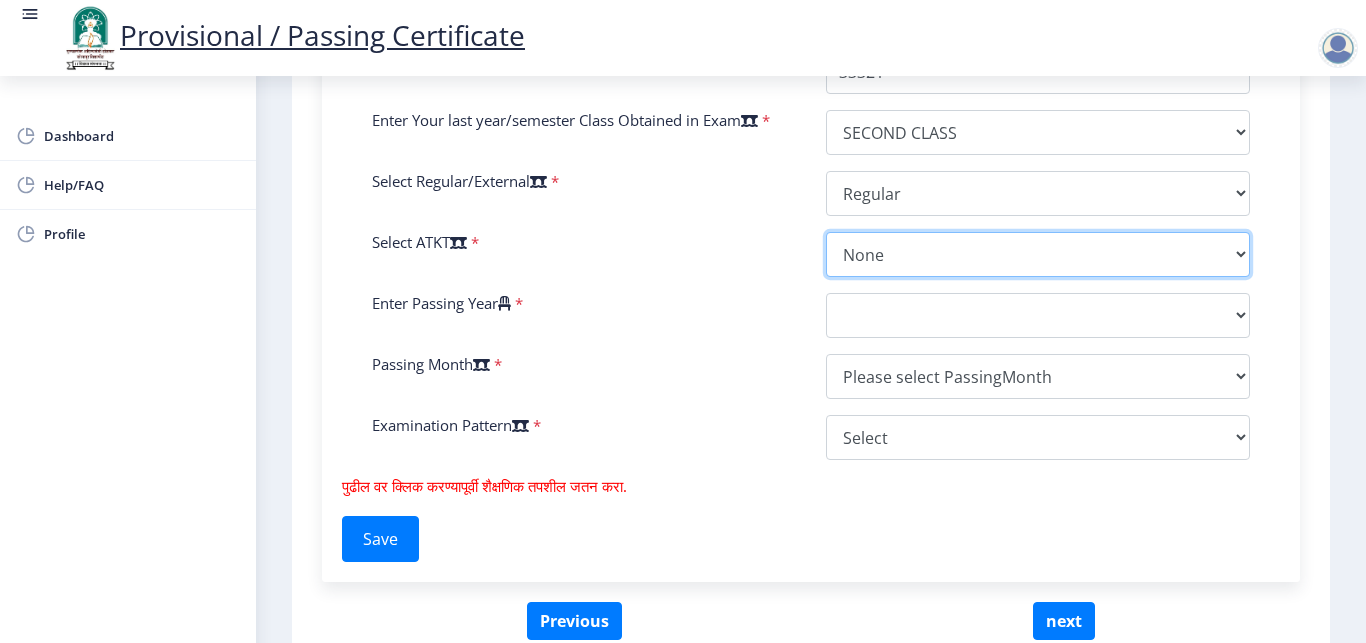 click on "None" at bounding box center [0, 0] 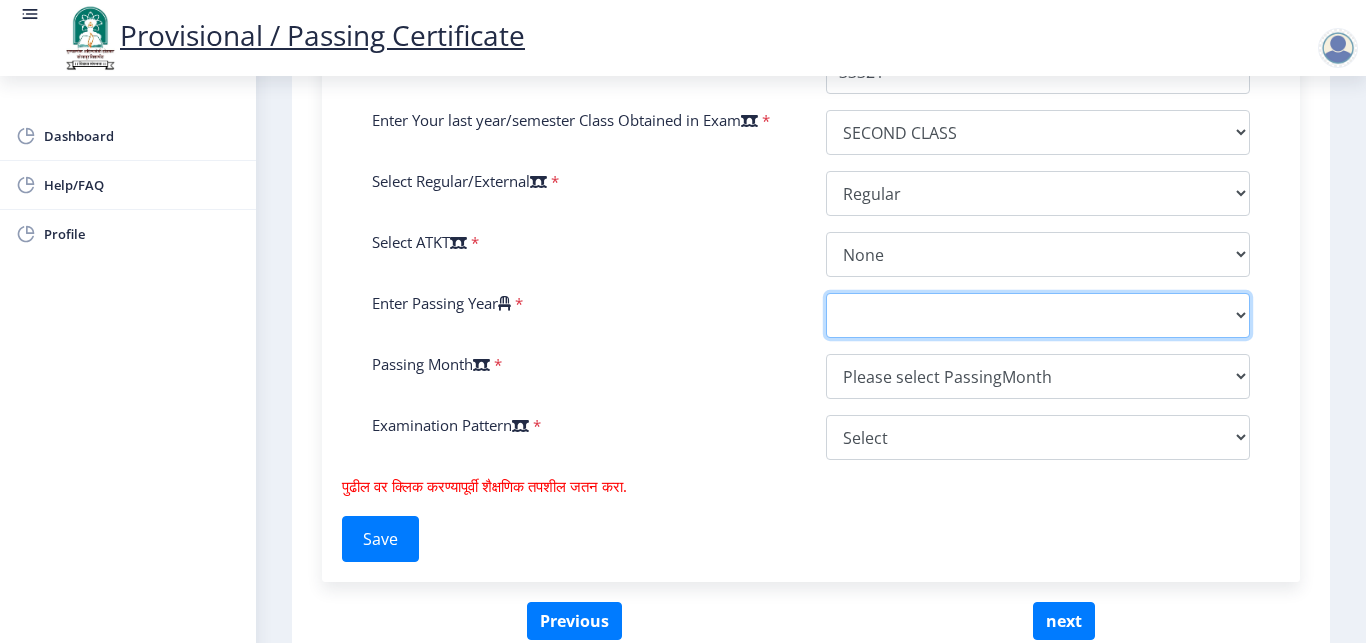 select on "[YEAR]" 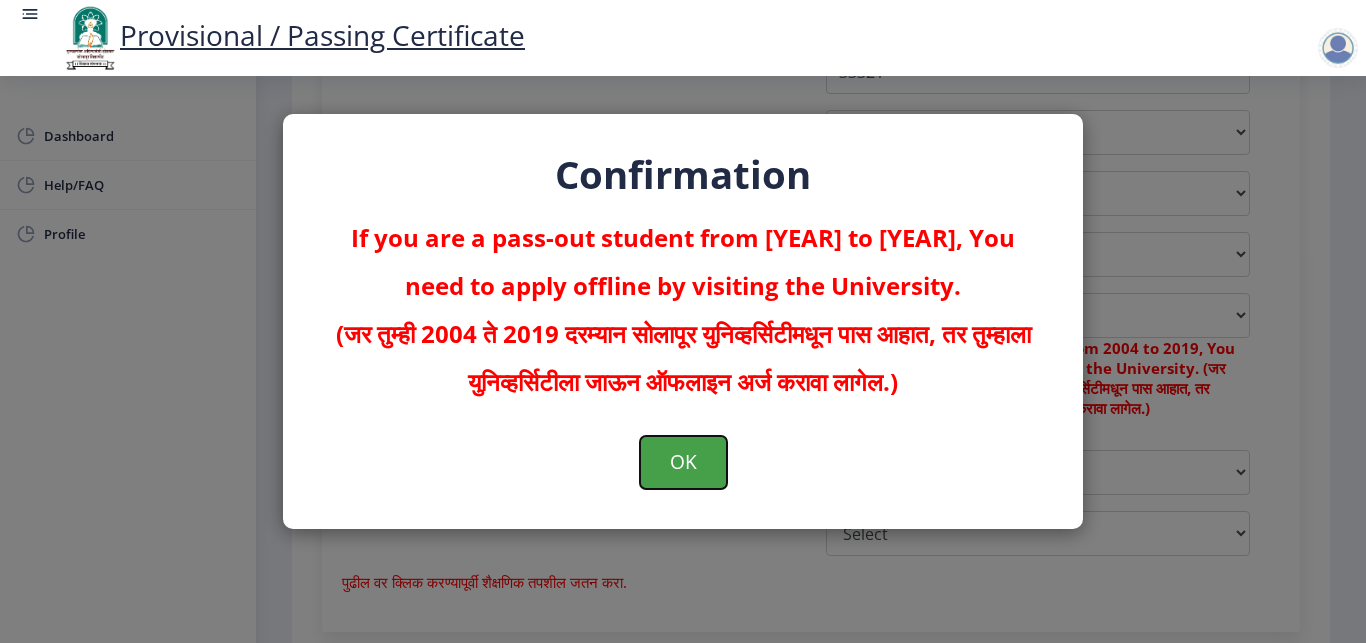 click on "OK" 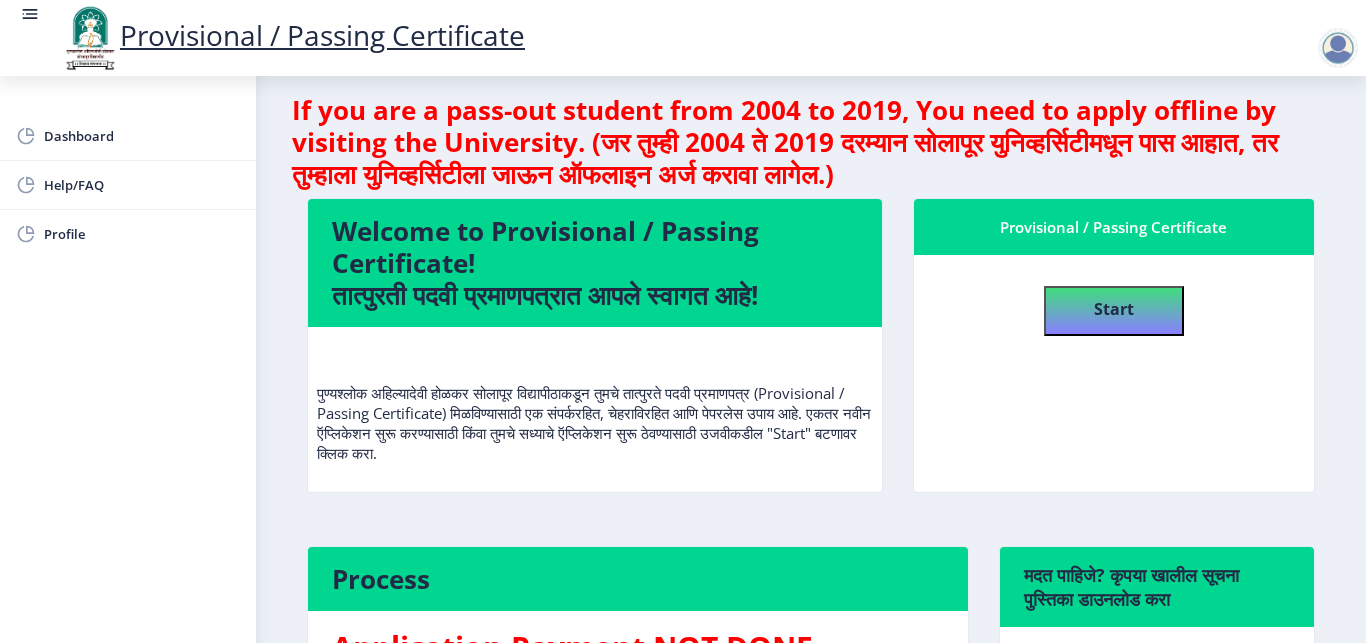 scroll, scrollTop: 0, scrollLeft: 0, axis: both 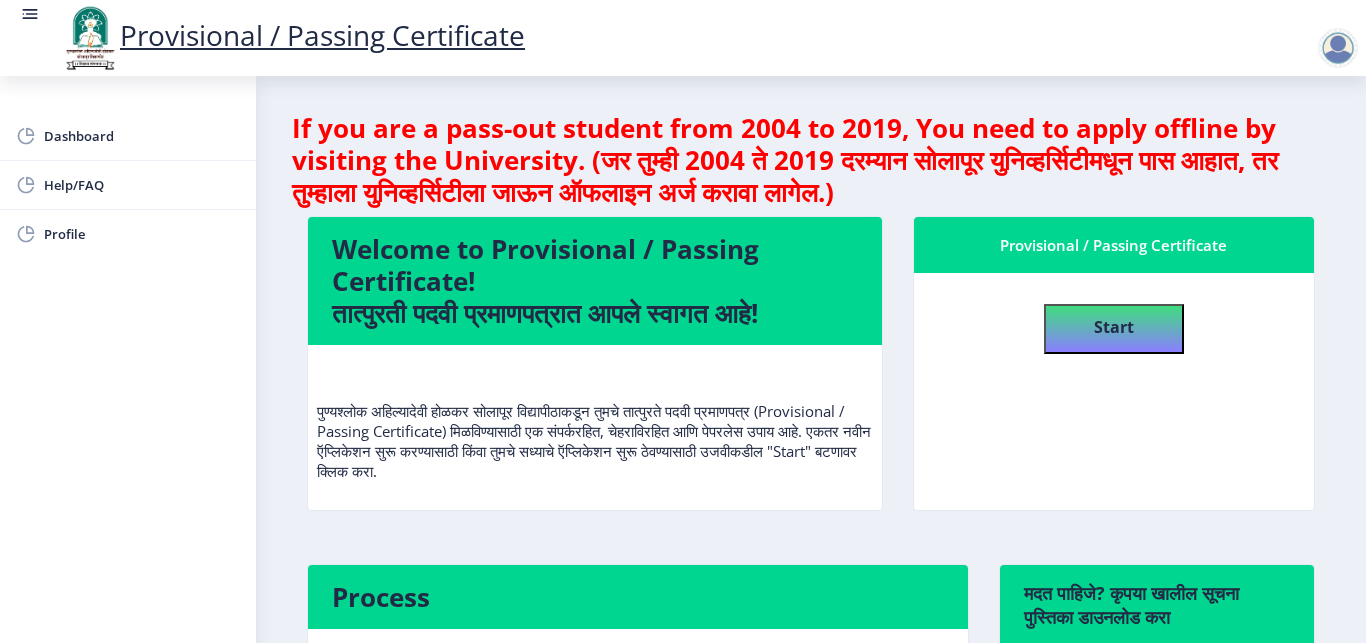 click on "Start" 